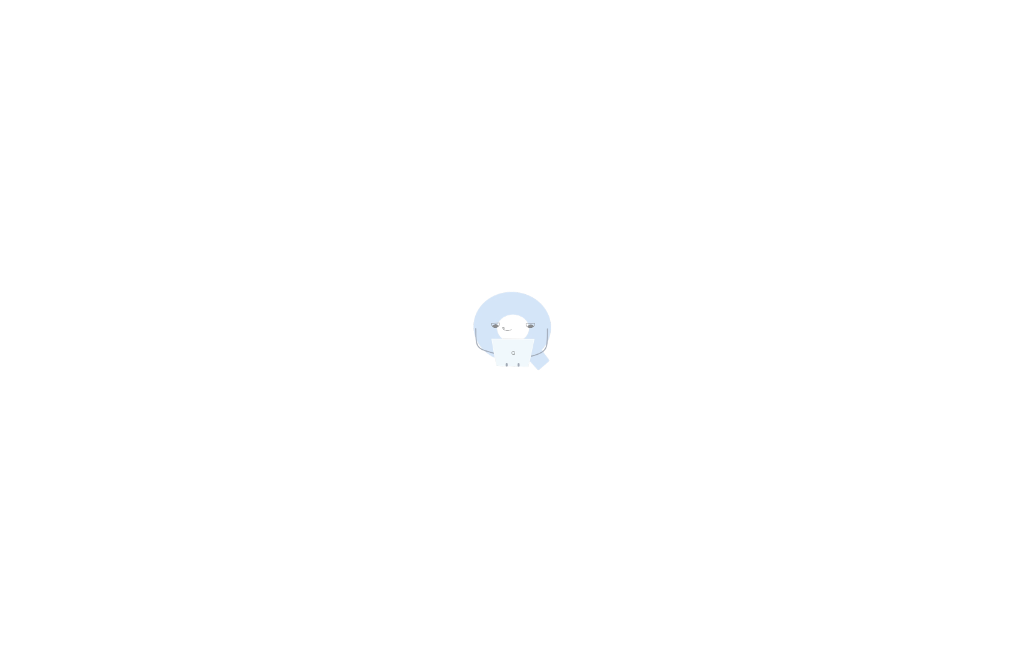 scroll, scrollTop: 0, scrollLeft: 0, axis: both 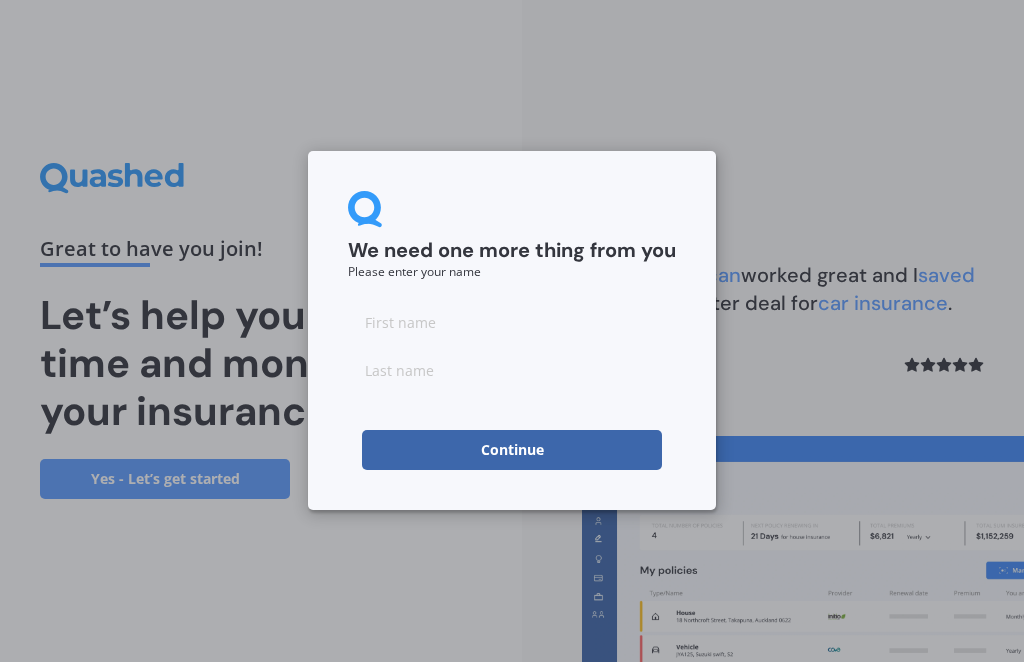 click at bounding box center [512, 322] 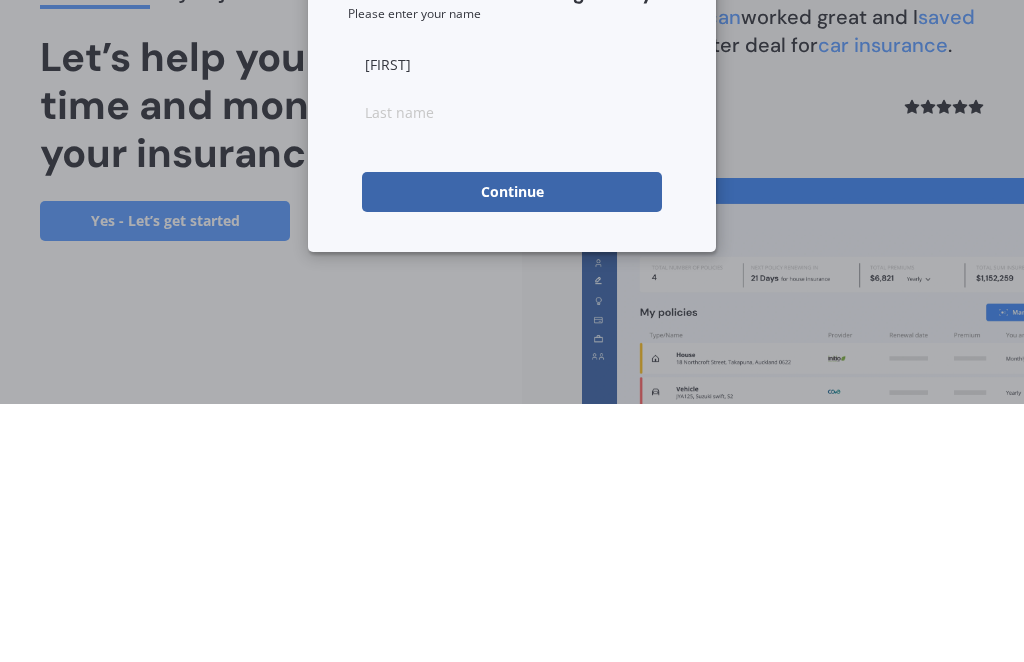 type on "[FIRST]" 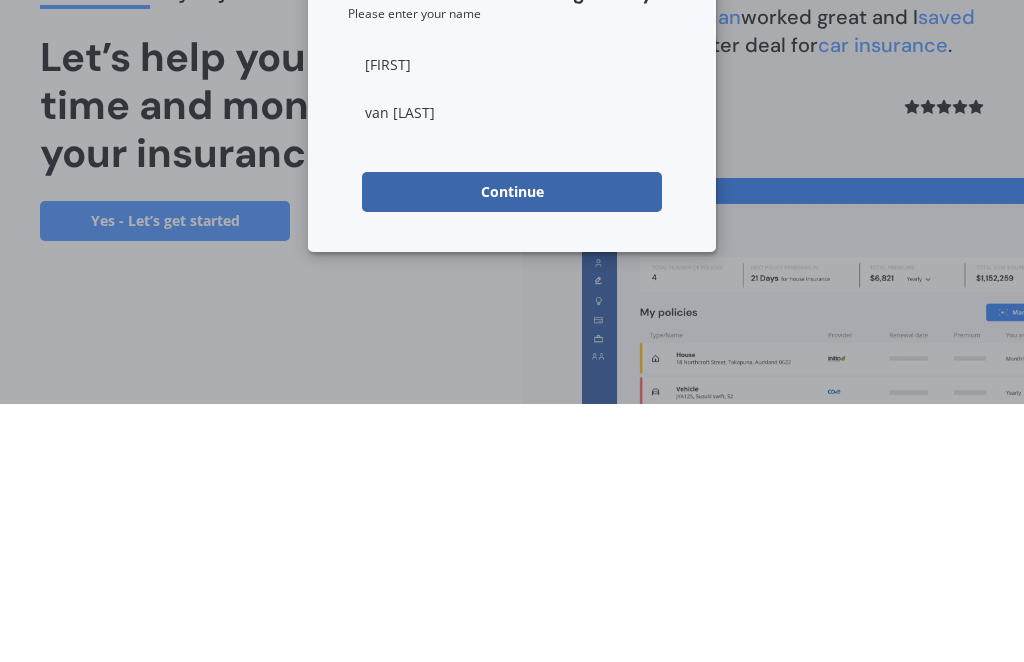 type on "van [LAST]" 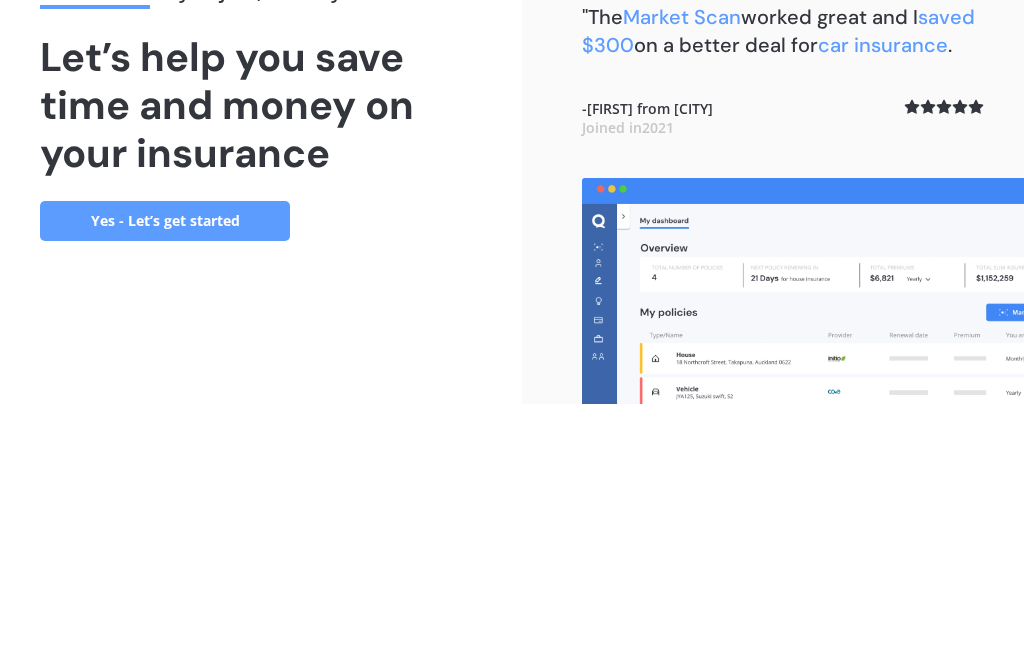 scroll, scrollTop: 66, scrollLeft: 0, axis: vertical 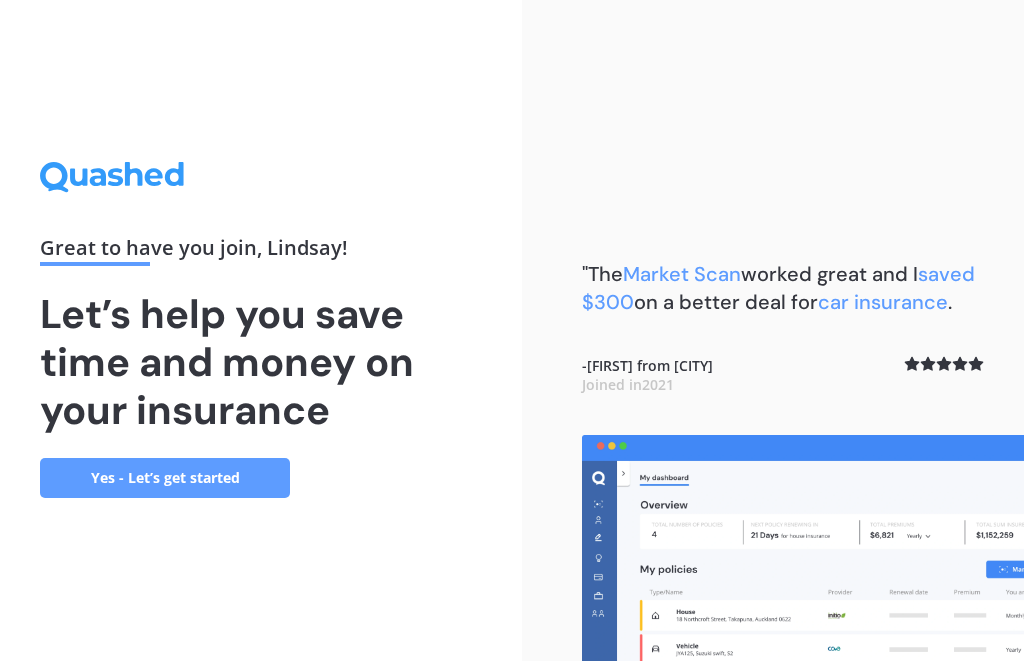 click on "Yes - Let’s get started" at bounding box center [165, 479] 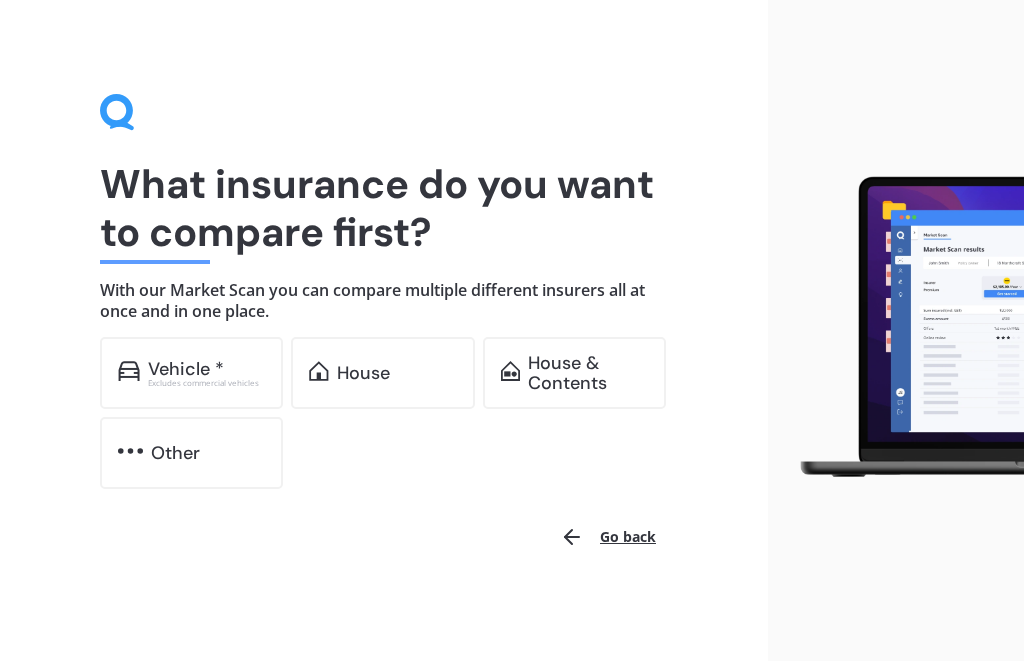 scroll, scrollTop: 4, scrollLeft: 0, axis: vertical 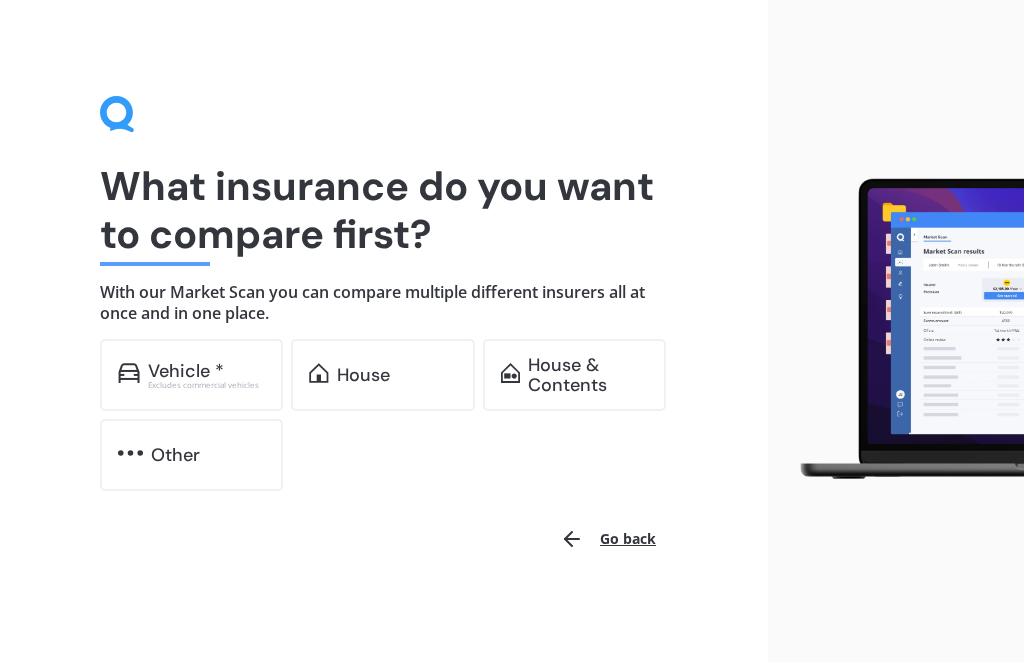 click on "House" at bounding box center [382, 375] 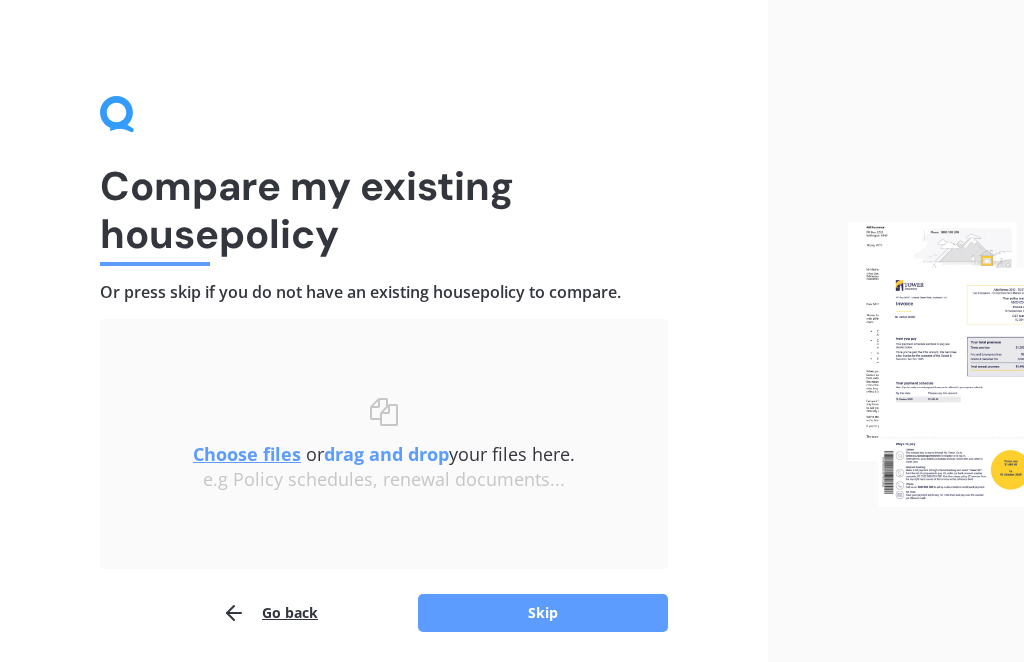scroll, scrollTop: 8, scrollLeft: 0, axis: vertical 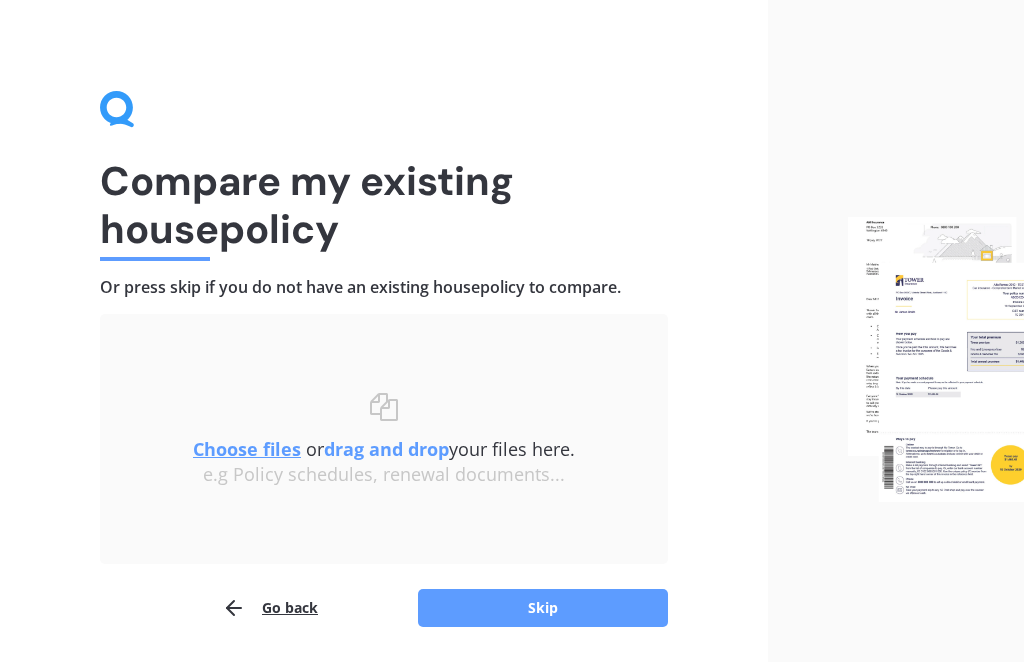 click on "Skip" at bounding box center [543, 609] 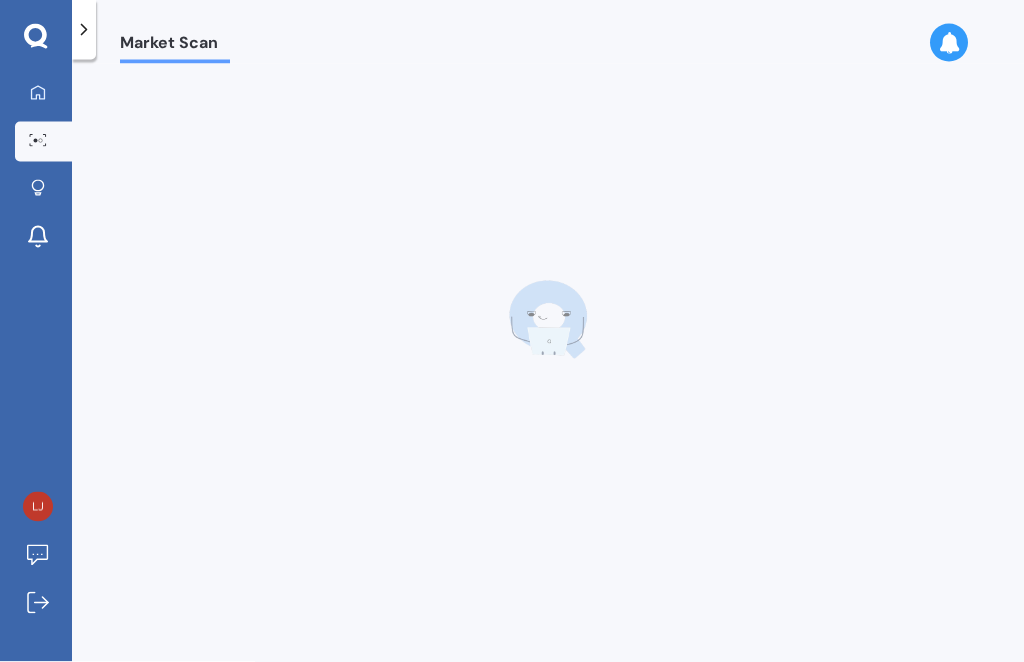 scroll, scrollTop: 0, scrollLeft: 0, axis: both 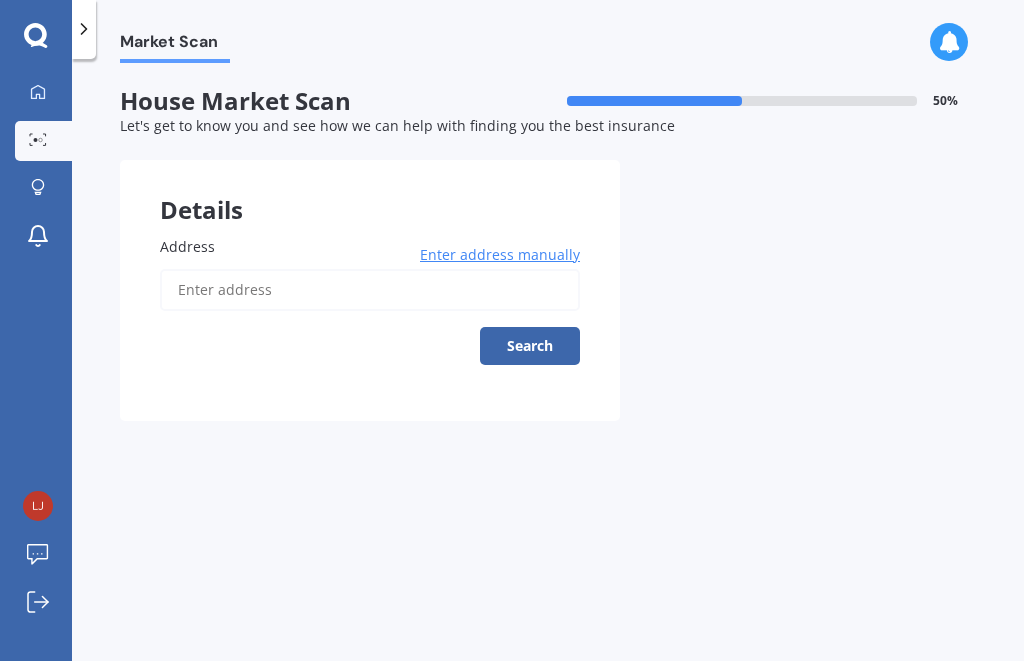 click on "Address" at bounding box center (370, 291) 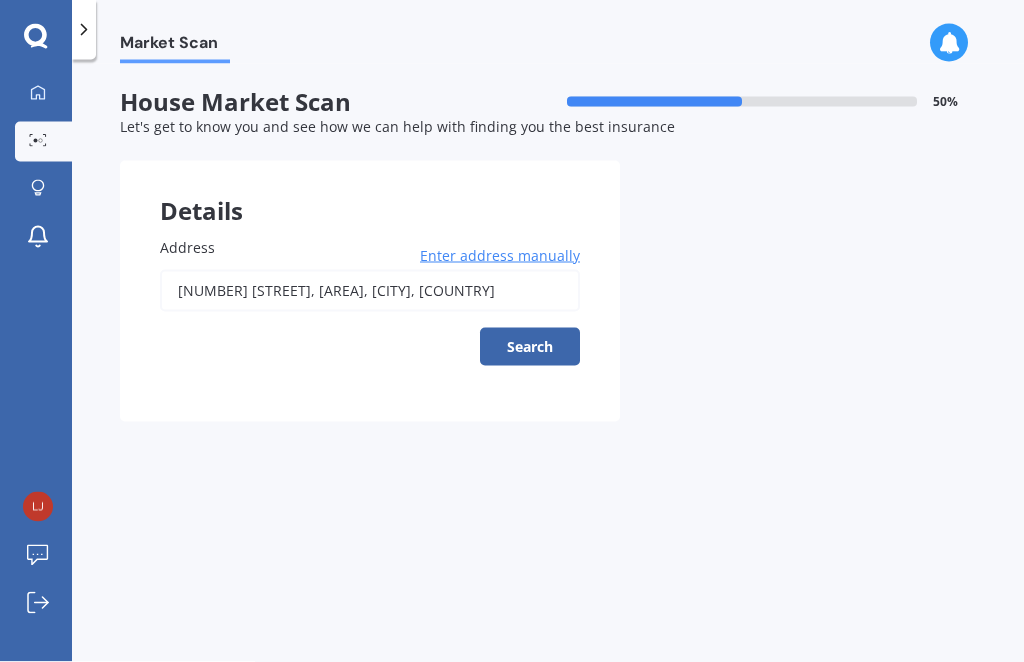 type on "[NUMBER] [STREET], [AREA], [CITY] [POSTAL_CODE]" 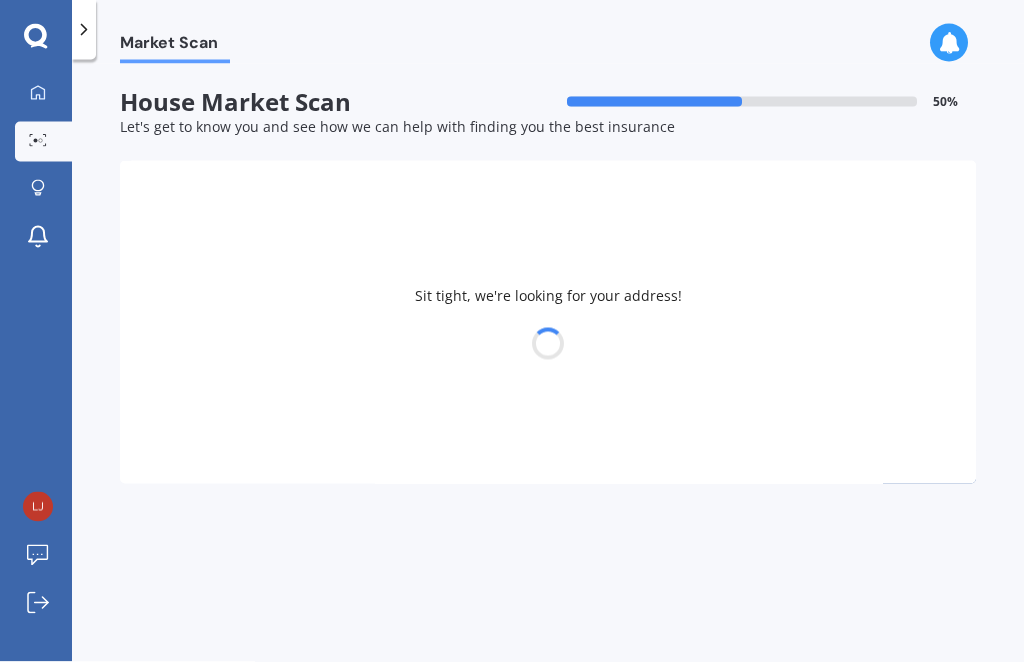 scroll, scrollTop: 0, scrollLeft: 0, axis: both 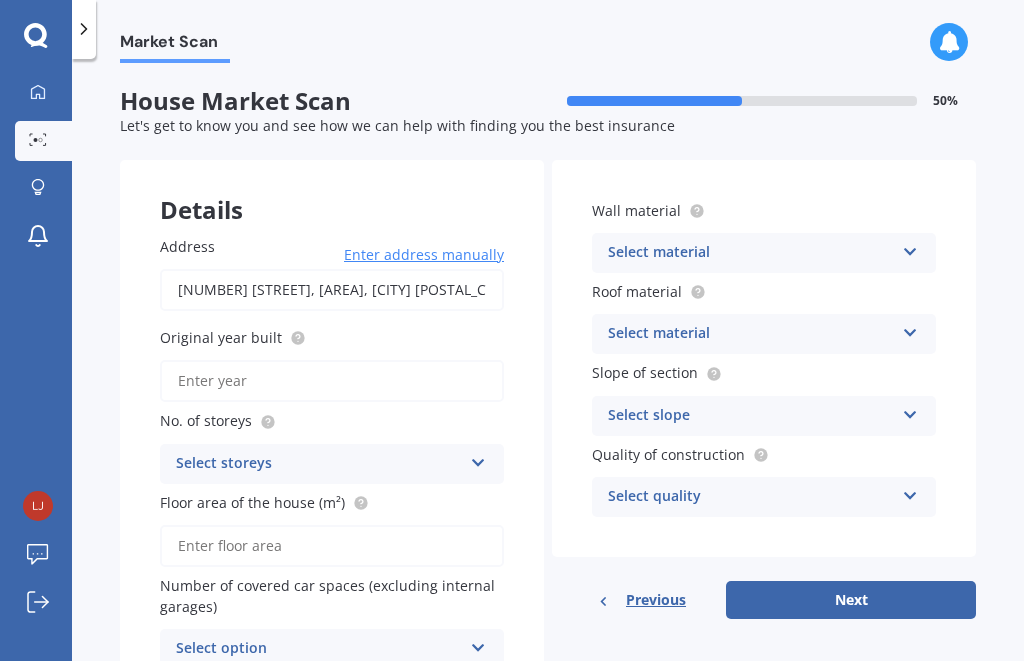 click on "Original year built" at bounding box center (328, 338) 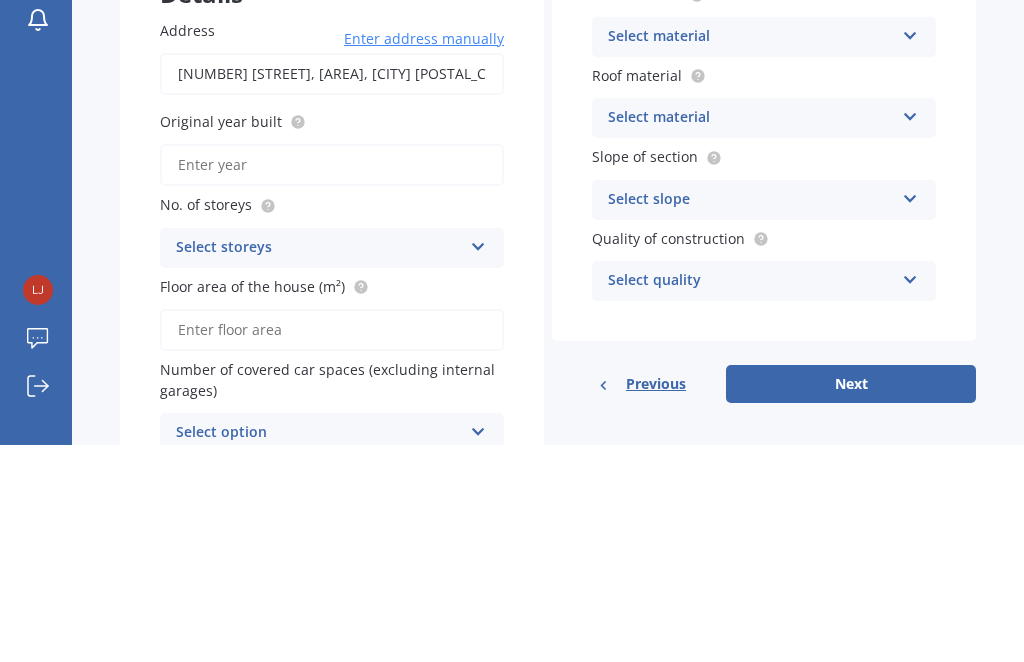 click at bounding box center (478, 460) 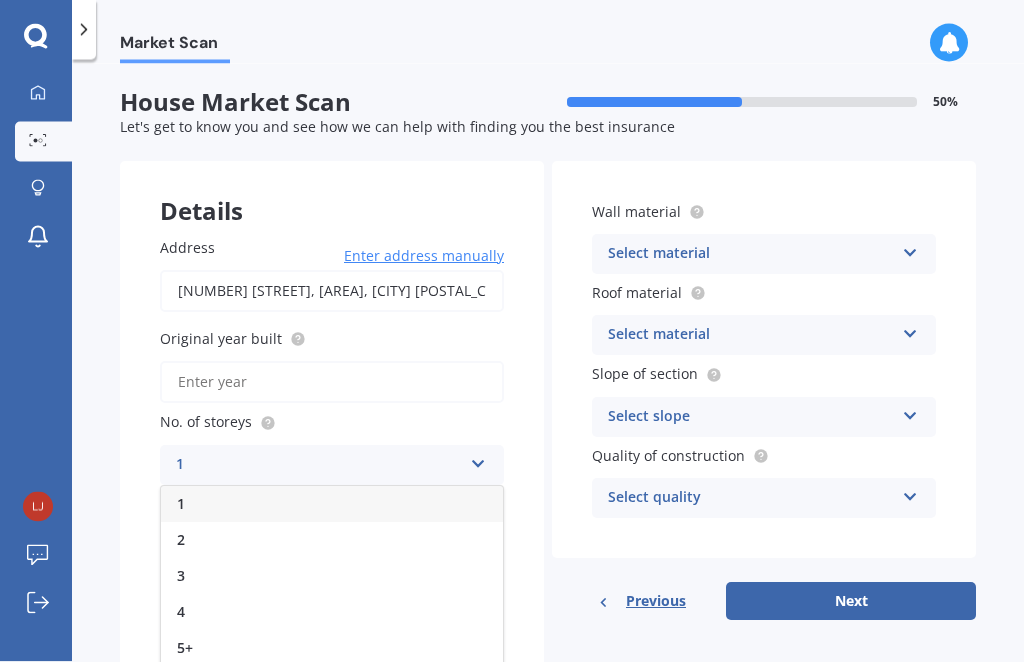 scroll, scrollTop: 0, scrollLeft: 0, axis: both 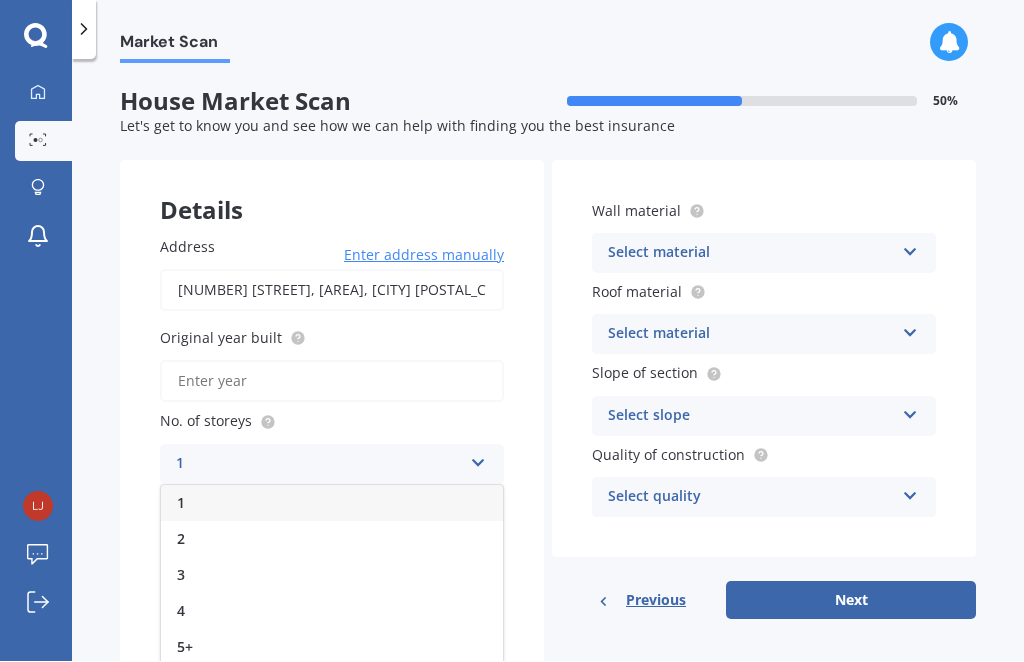 click on "3" at bounding box center [332, 576] 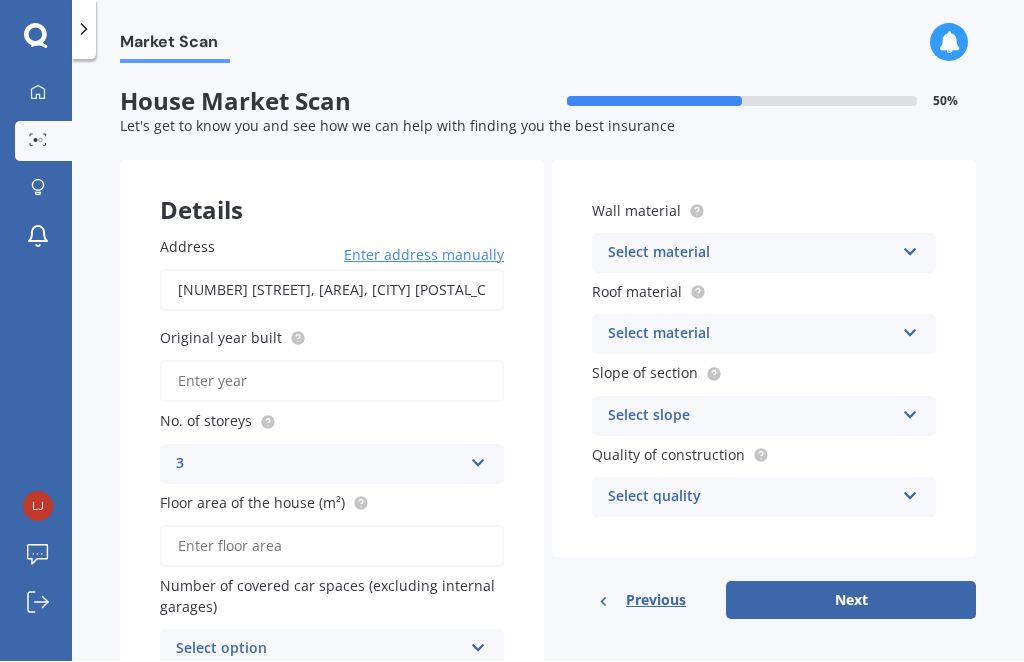 click on "Floor area of the house (m²)" at bounding box center [332, 547] 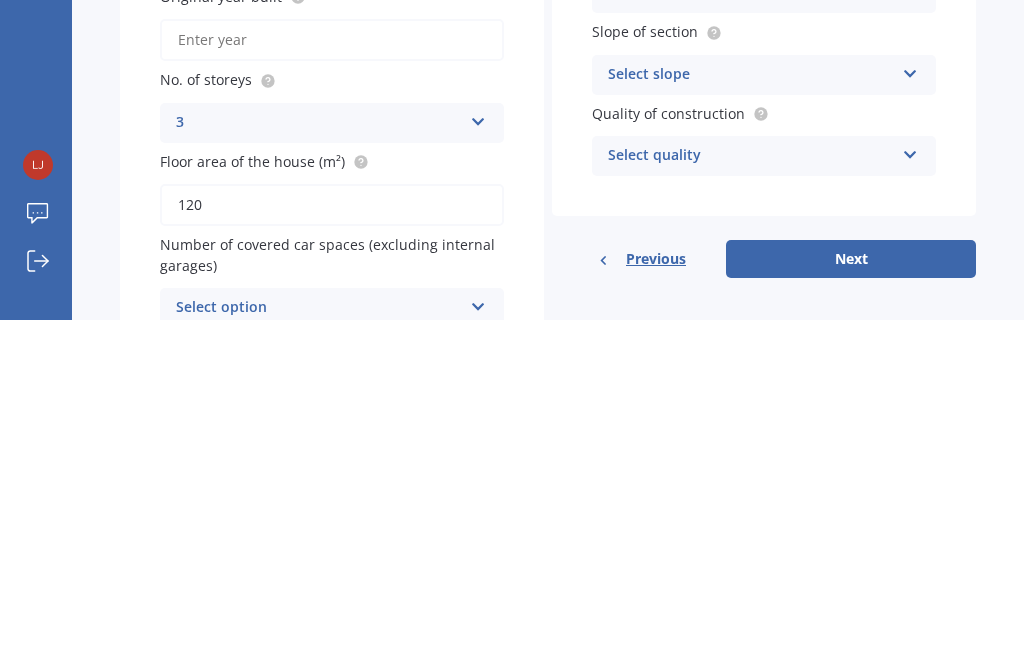 type on "120" 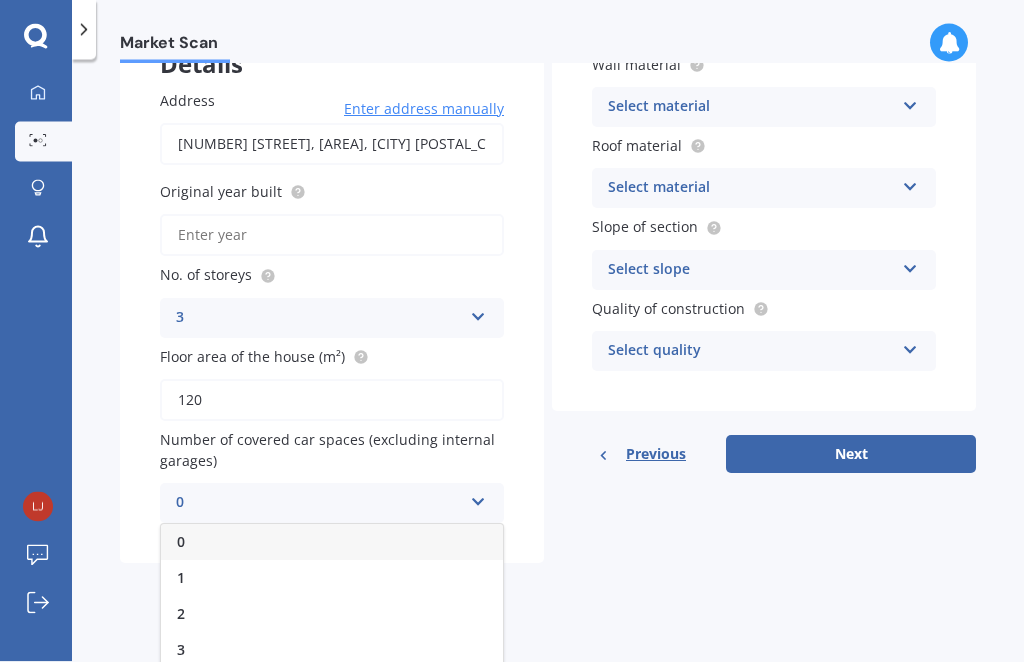scroll, scrollTop: 145, scrollLeft: 0, axis: vertical 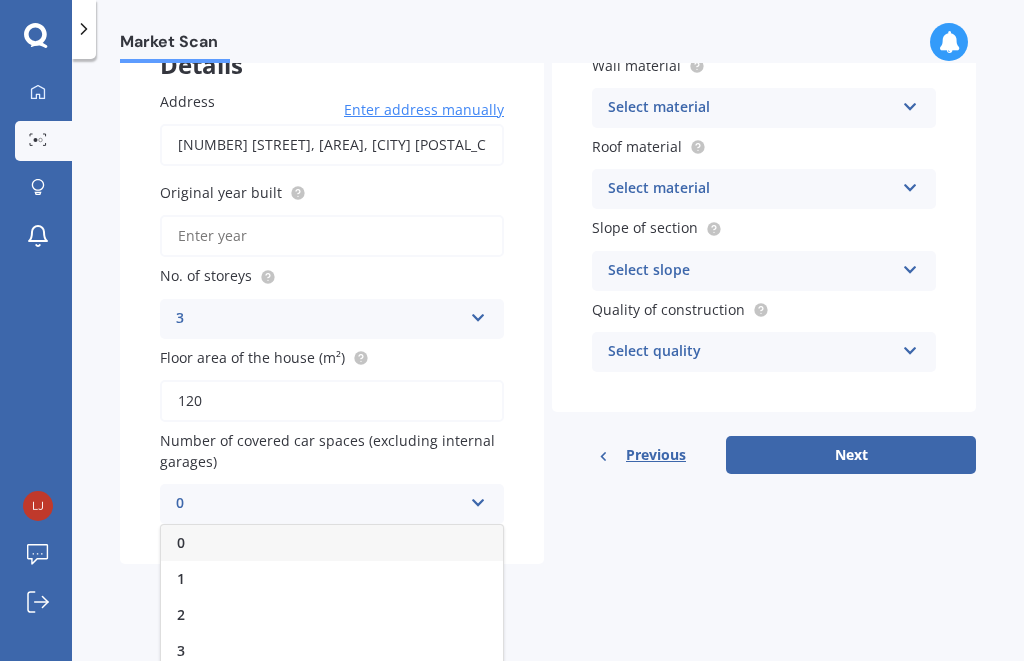 click on "1" at bounding box center [332, 580] 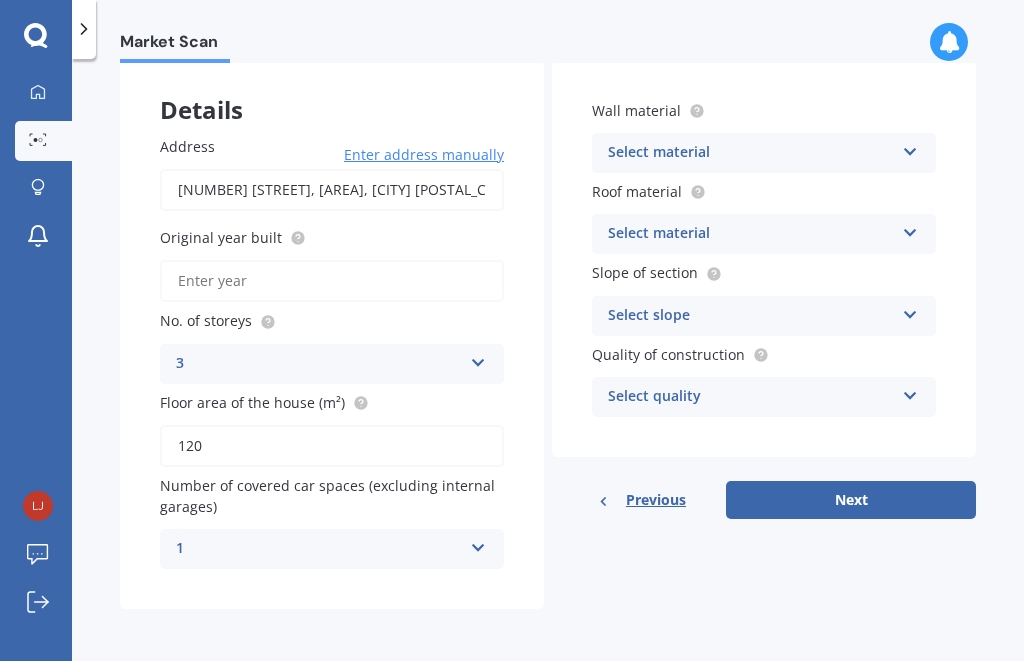 scroll, scrollTop: 23, scrollLeft: 0, axis: vertical 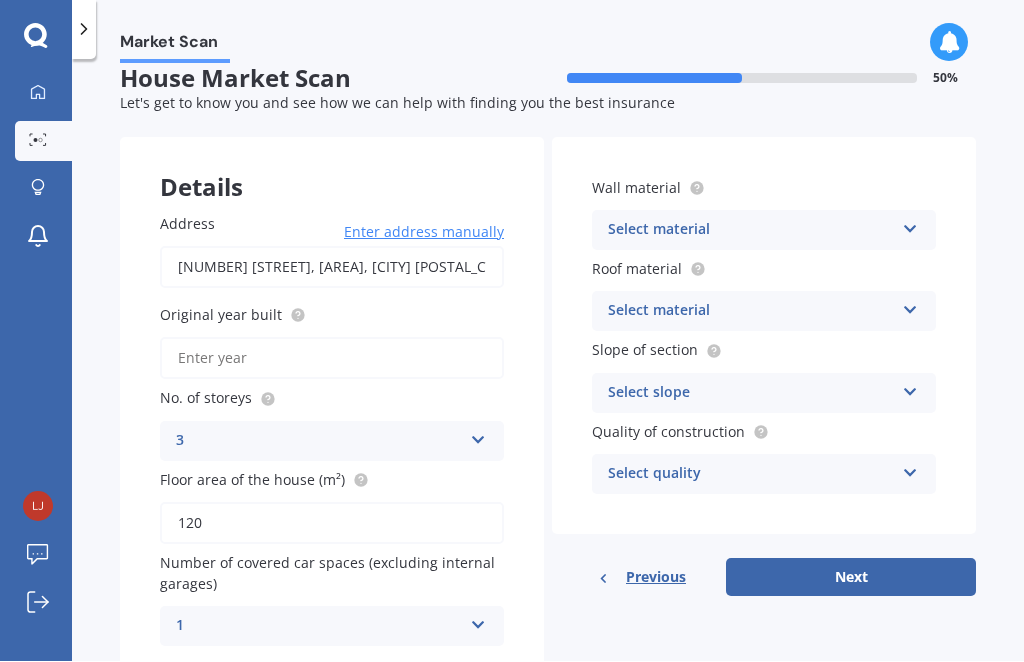 click at bounding box center [910, 226] 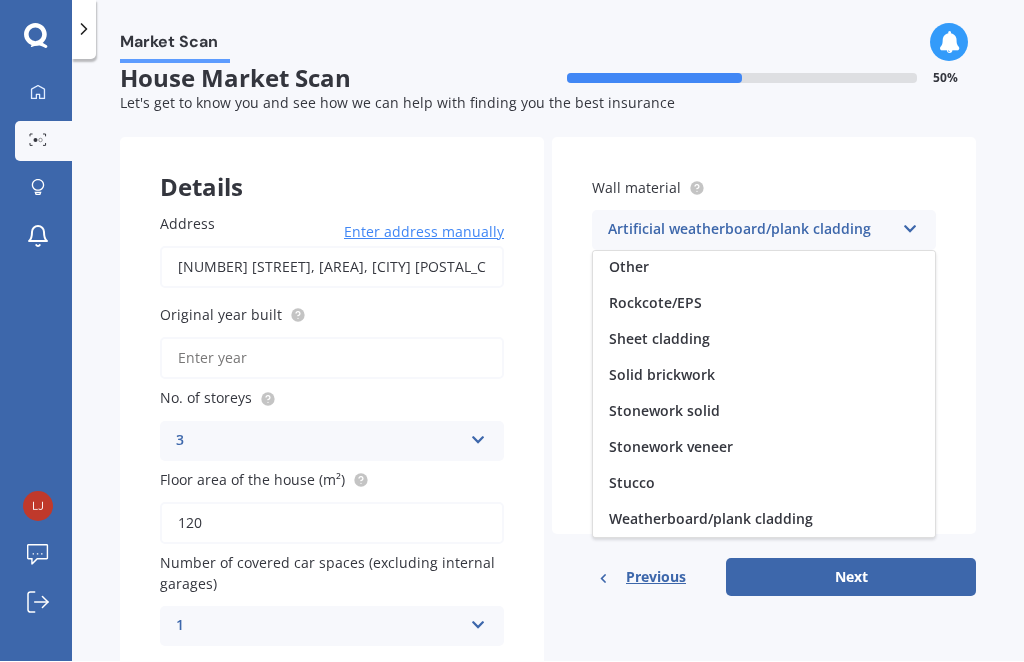 scroll, scrollTop: 182, scrollLeft: 0, axis: vertical 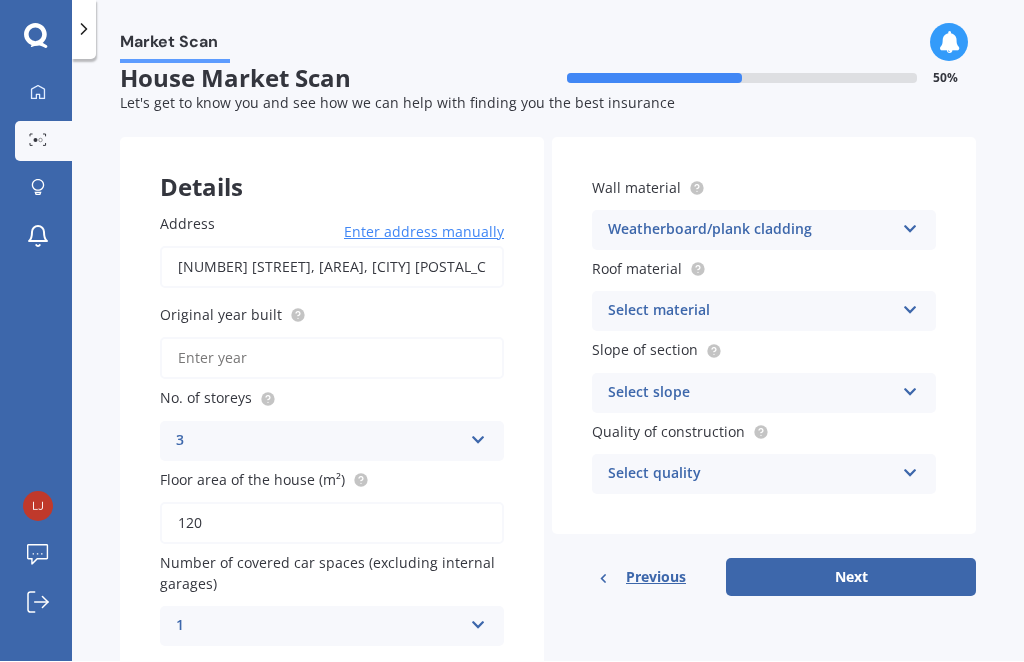 click at bounding box center (910, 307) 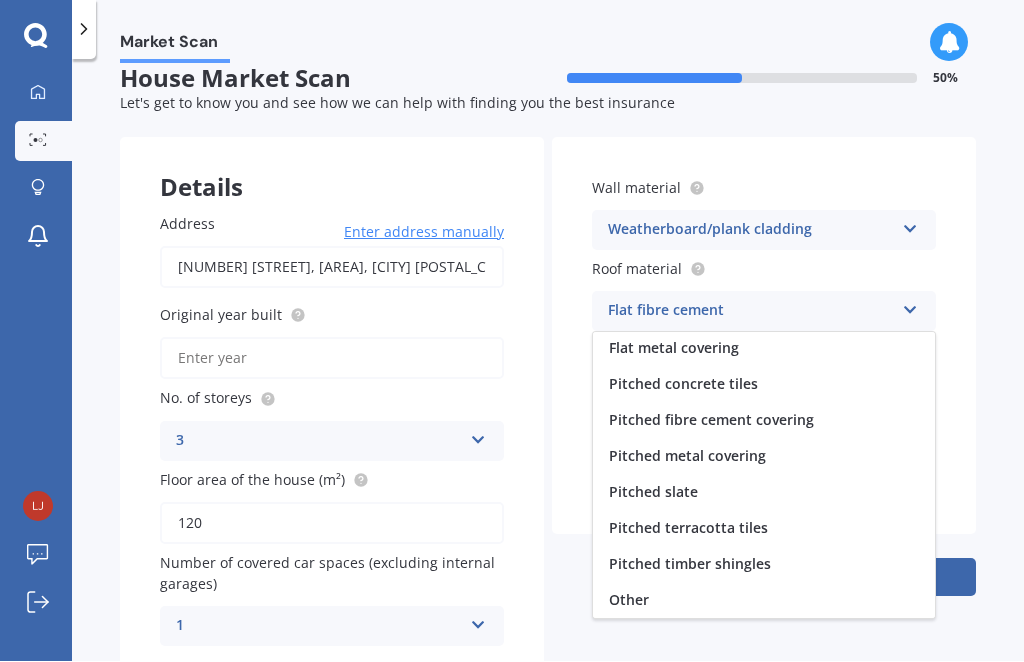 scroll, scrollTop: 74, scrollLeft: 0, axis: vertical 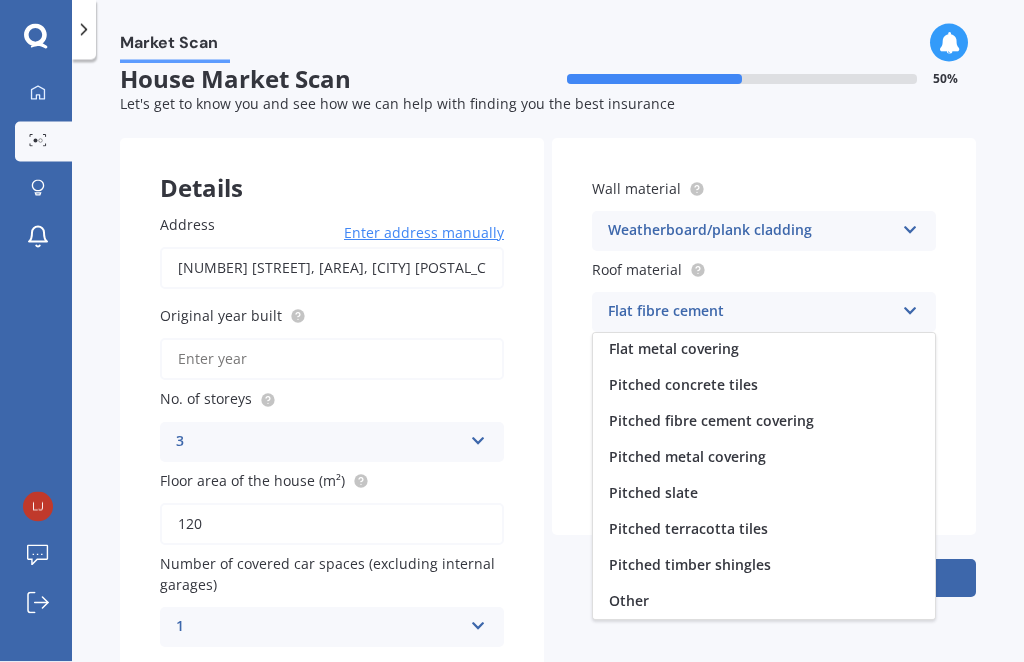click on "Pitched metal covering" at bounding box center [687, 456] 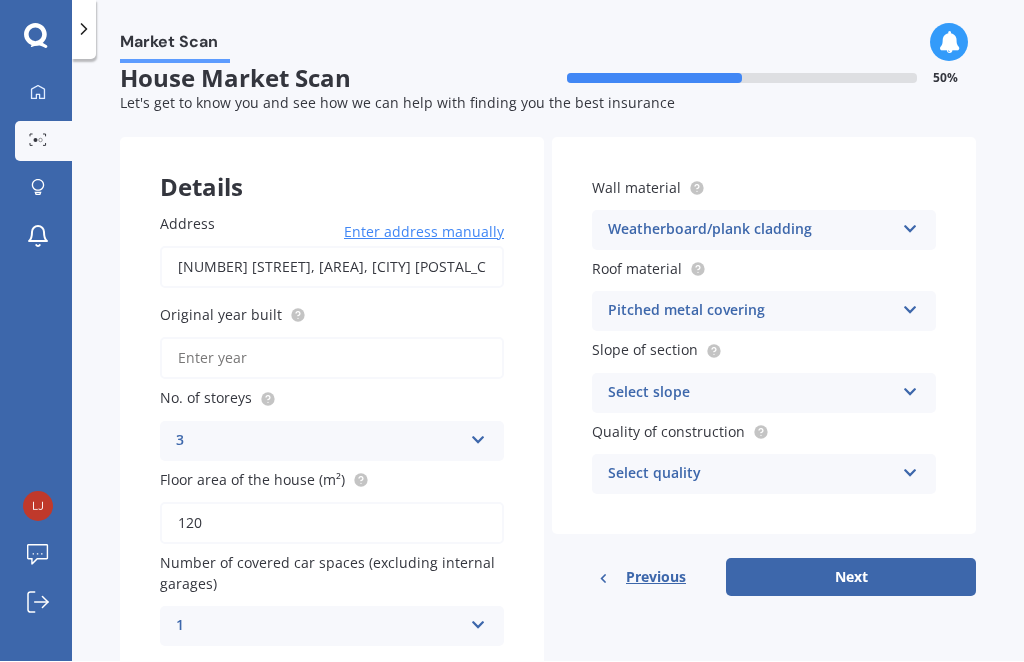 click at bounding box center (910, 389) 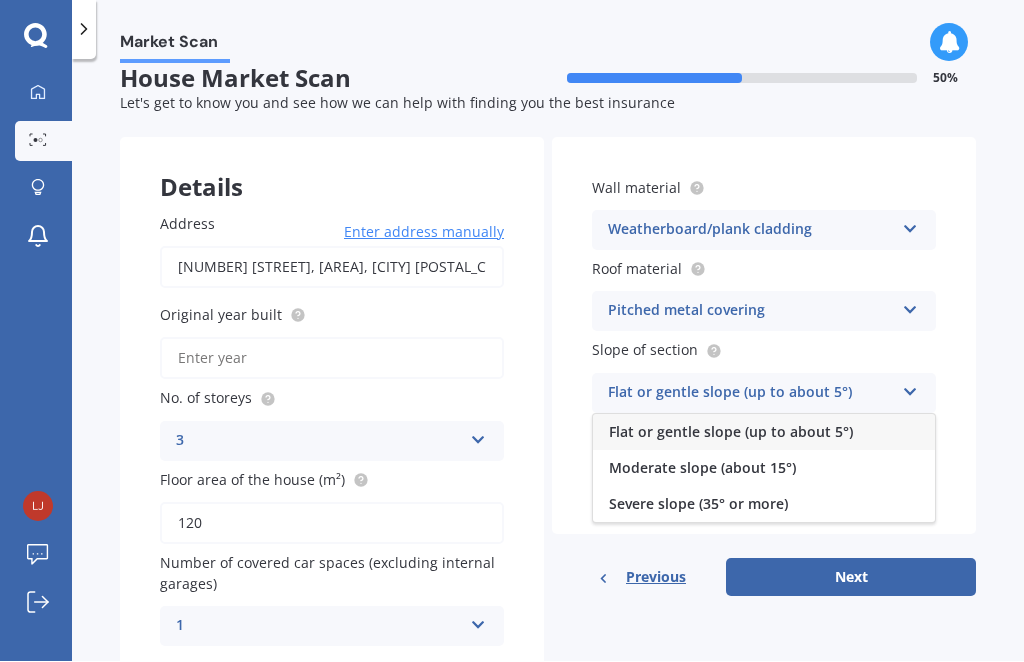 click on "Moderate slope (about 15°)" at bounding box center (702, 468) 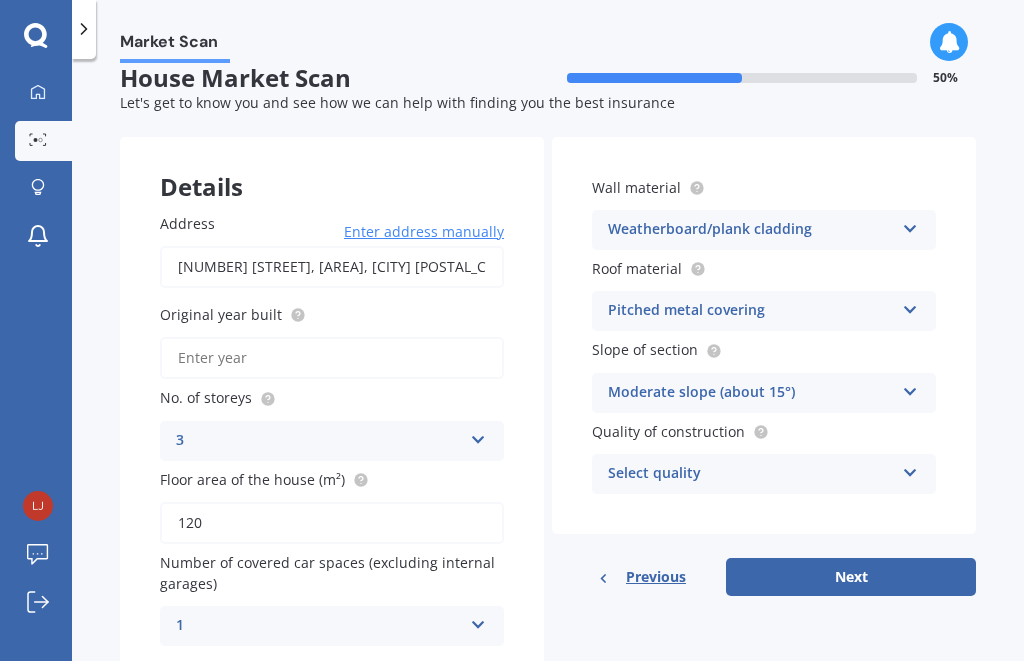 click on "Select quality Standard High Prestige" at bounding box center [764, 475] 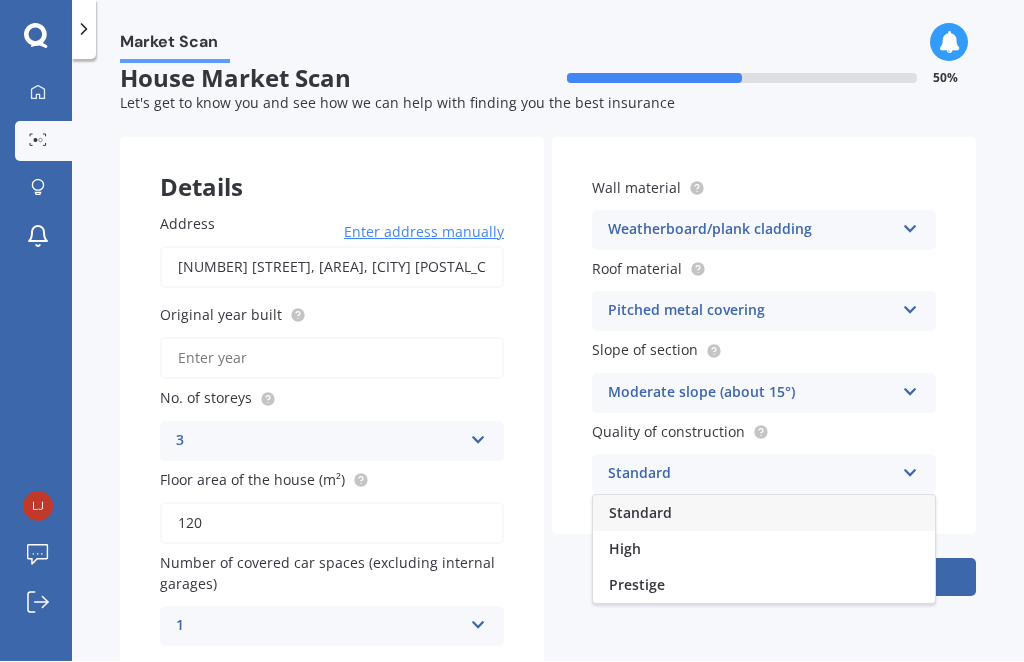 click on "Standard" at bounding box center [764, 514] 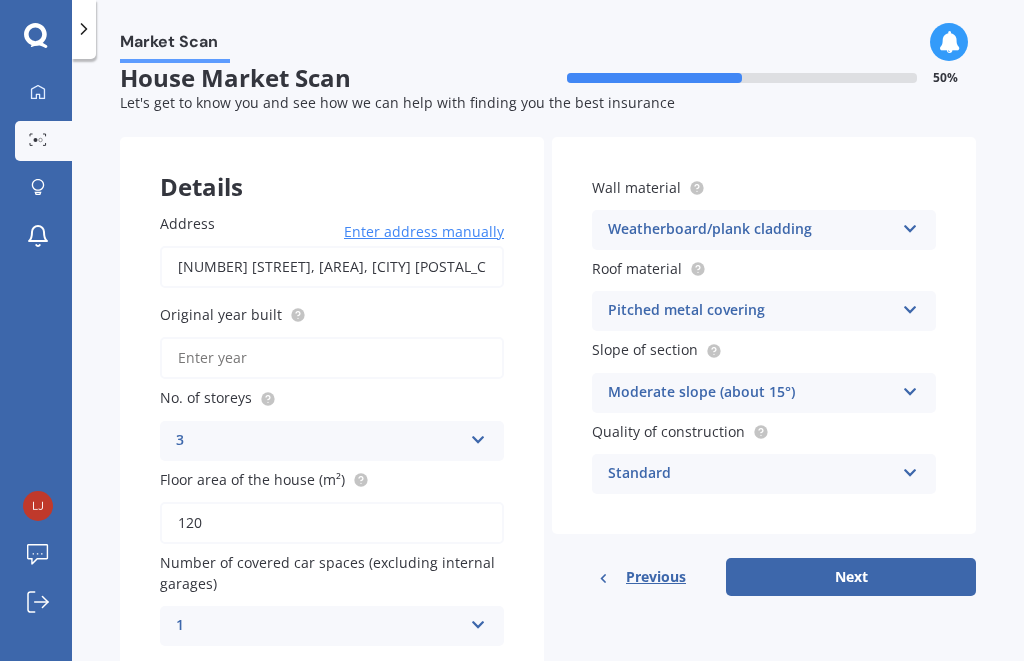 click on "Original year built" at bounding box center (328, 315) 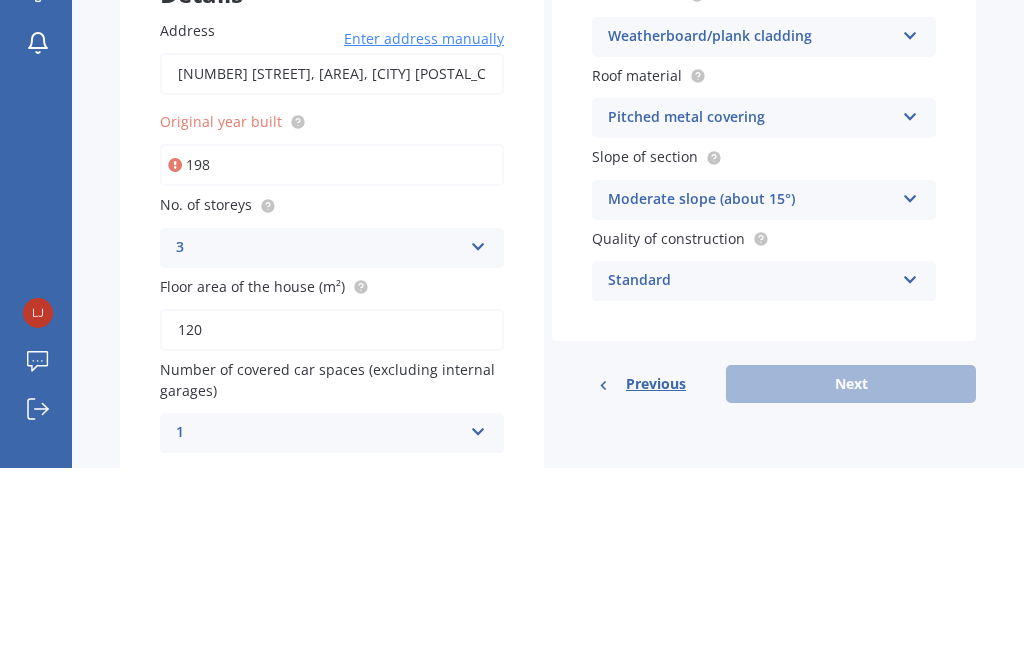 type on "1980" 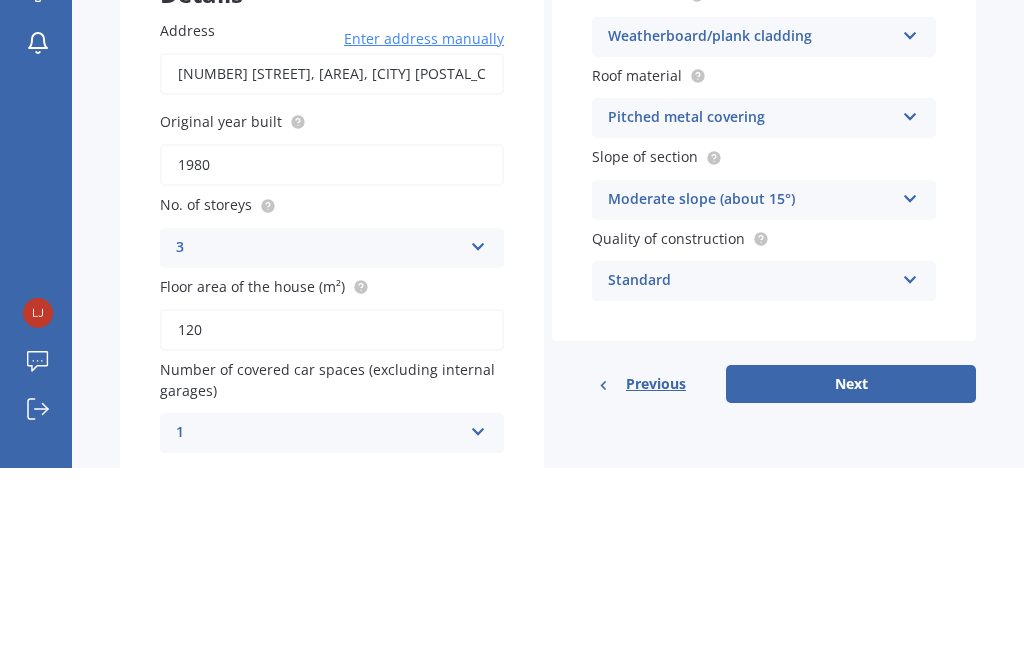 scroll, scrollTop: 0, scrollLeft: 0, axis: both 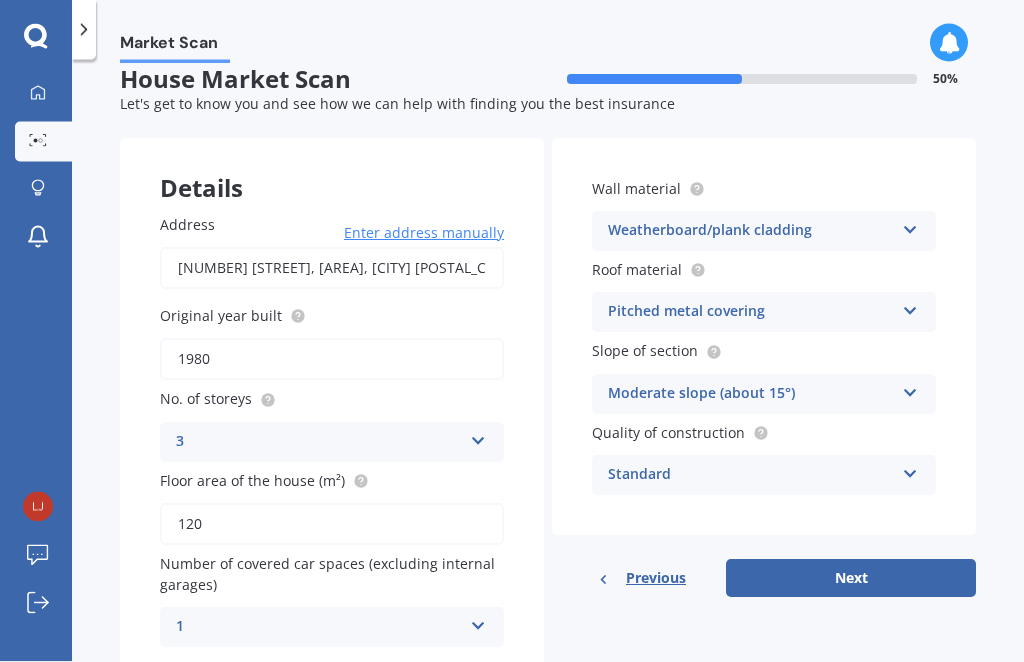 click on "Next" at bounding box center (851, 578) 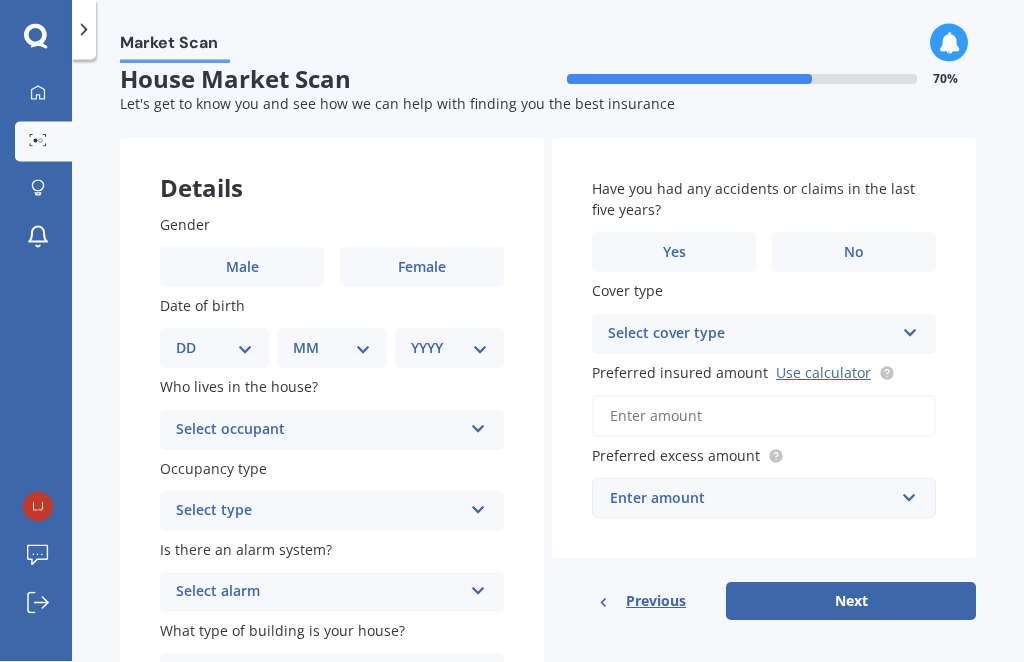 scroll, scrollTop: 0, scrollLeft: 0, axis: both 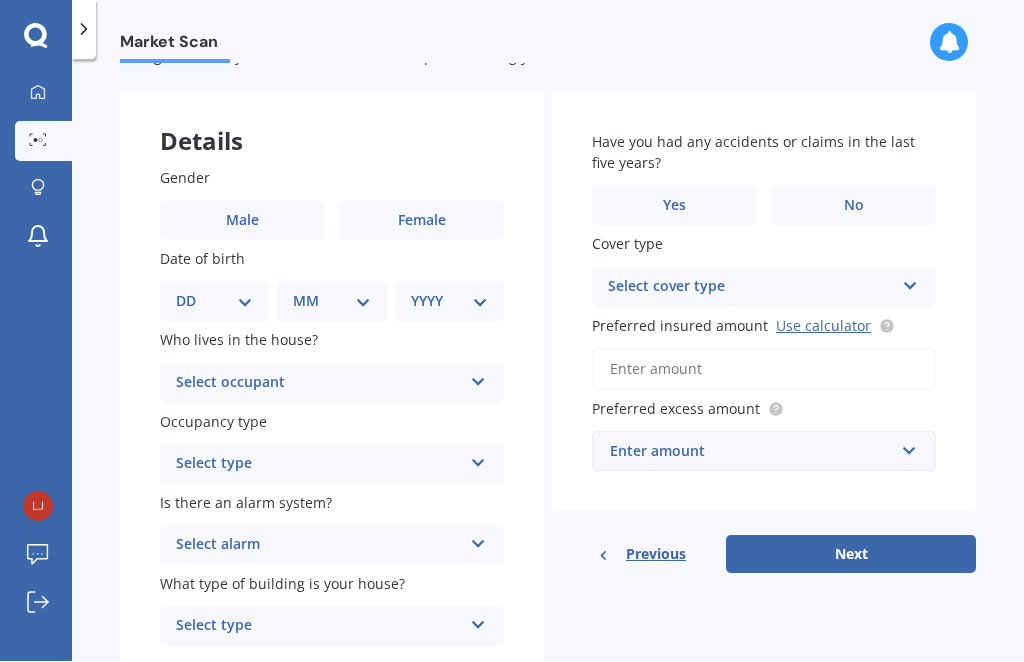 click on "Female" at bounding box center (422, 221) 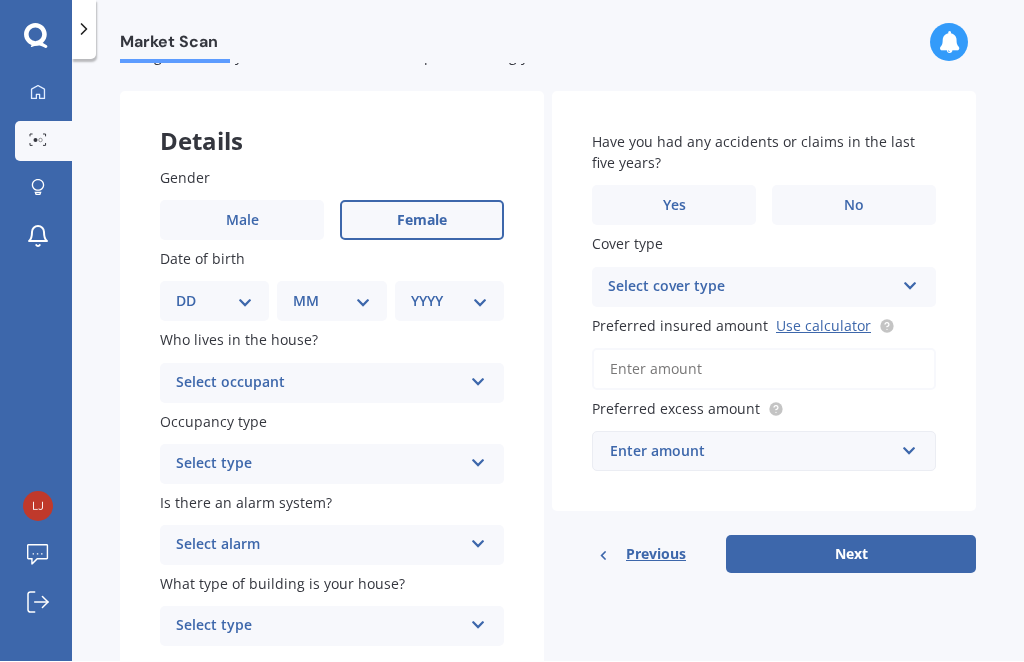 click on "DD [DD] [DD] [DD] [DD] [DD] [DD] [DD] [DD] [DD] [DD] [DD] [DD] [DD] [DD] [DD] [DD] [DD] [DD] [DD] [DD] [DD] [DD] [DD] [DD] [DD] [DD] [DD] [DD] [DD] [DD] [DD]" at bounding box center [214, 302] 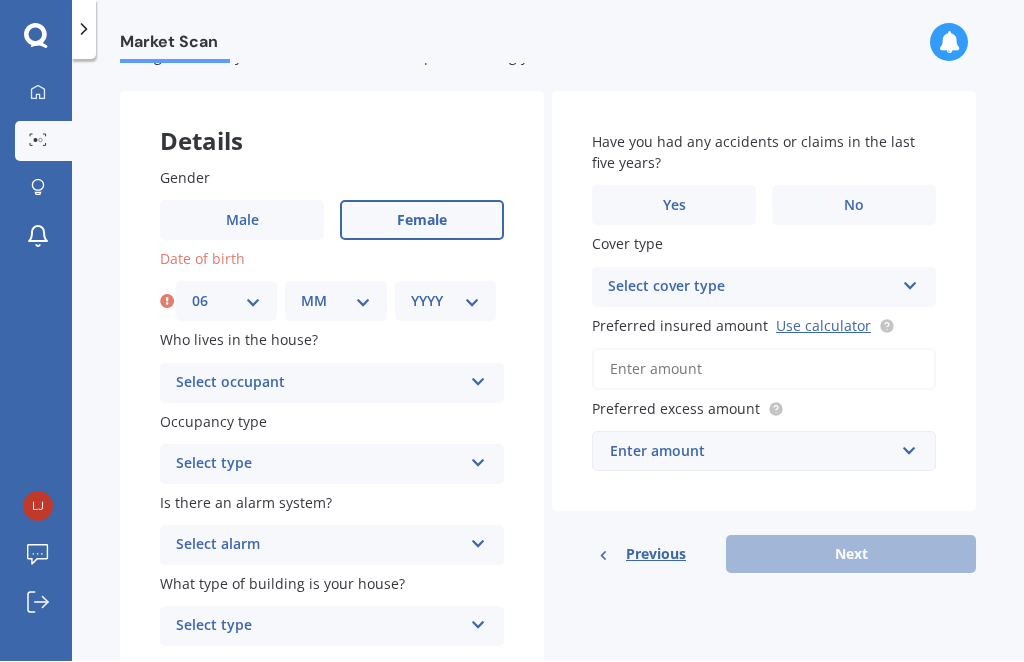 click on "MM [DD] [DD] [DD] [DD] [DD] [DD] [DD] [DD] [DD] [DD] [DD] [DD] [DD]" at bounding box center [335, 302] 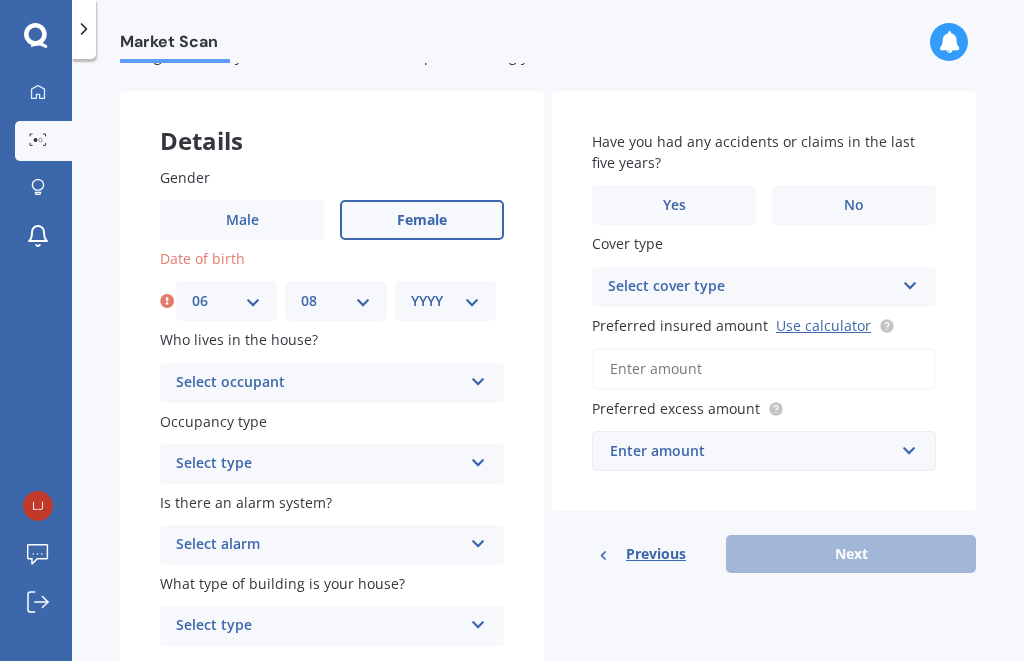 click on "YYYY 2009 2008 2007 2006 2005 2004 2003 2002 2001 2000 1999 1998 1997 1996 1995 1994 1993 1992 1991 1990 1989 1988 1987 1986 1985 1984 1983 1982 1981 1980 1979 1978 1977 1976 1975 1974 1973 1972 1971 1970 1969 1968 1967 1966 1965 1964 1963 1962 1961 1960 1959 1958 1957 1956 1955 1954 1953 1952 1951 1950 1949 1948 1947 1946 1945 1944 1943 1942 1941 1940 1939 1938 1937 1936 1935 1934 1933 1932 1931 1930 1929 1928 1927 1926 1925 1924 1923 1922 1921 1920 1919 1918 1917 1916 1915 1914 1913 1912 1911 1910" at bounding box center [445, 302] 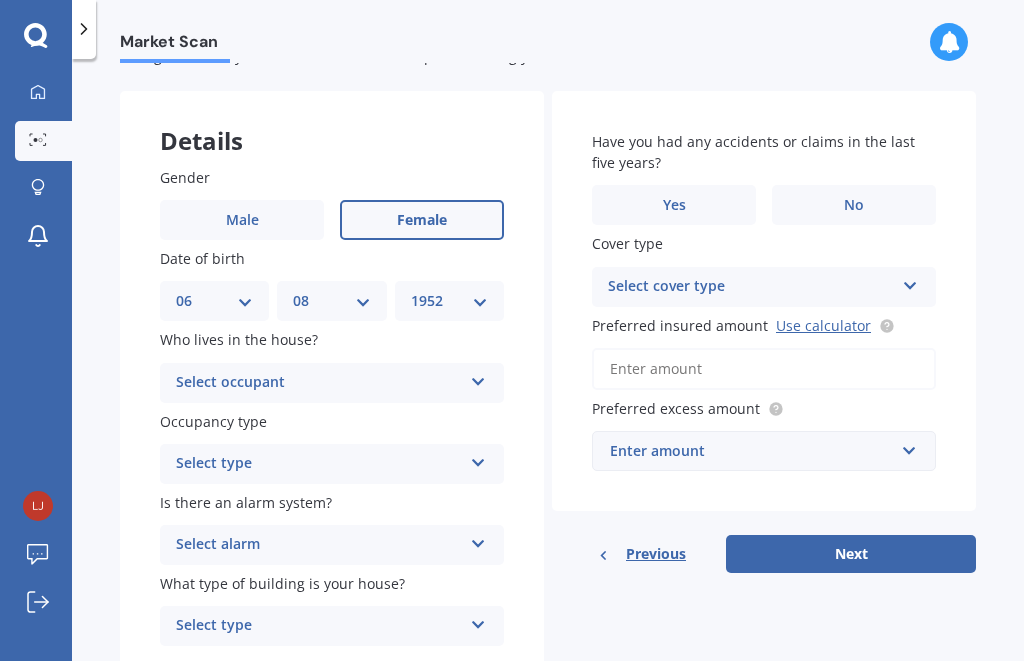 click at bounding box center (478, 379) 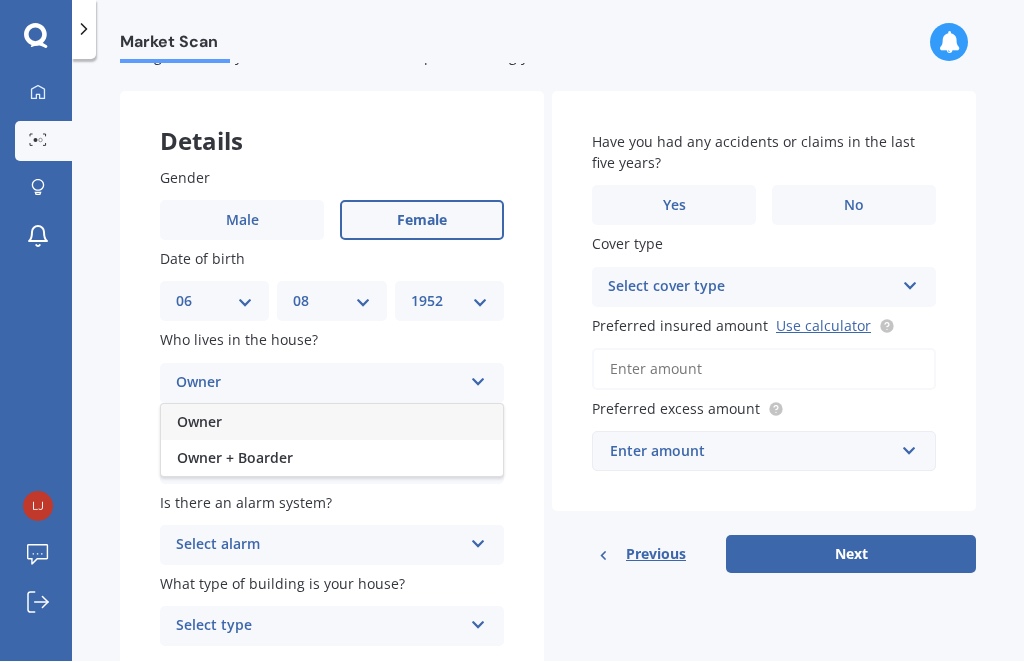 click on "Owner" at bounding box center [332, 423] 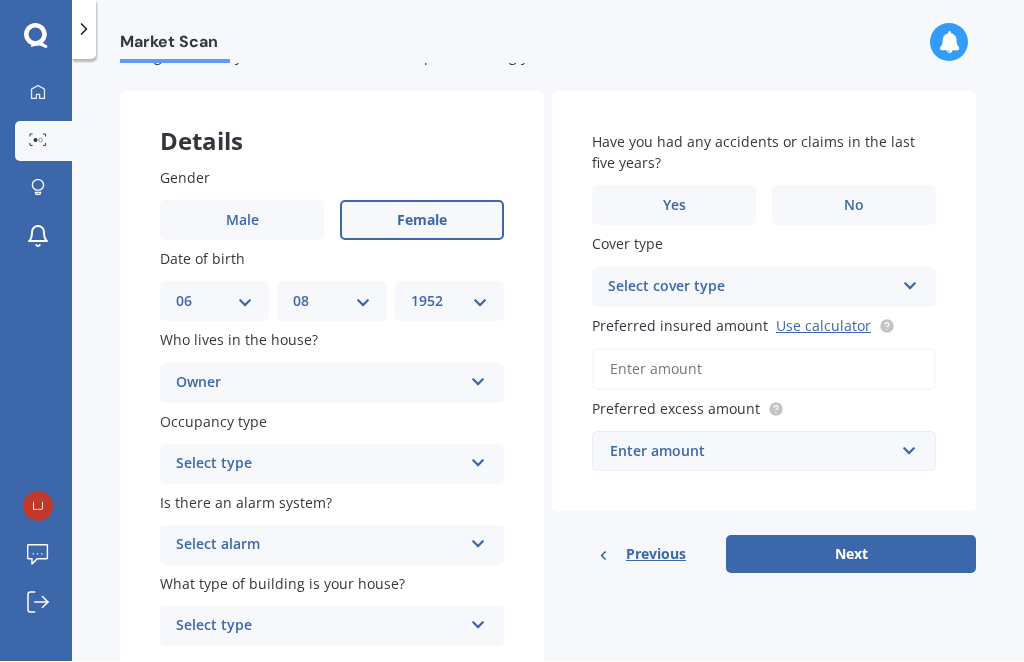 click at bounding box center [478, 460] 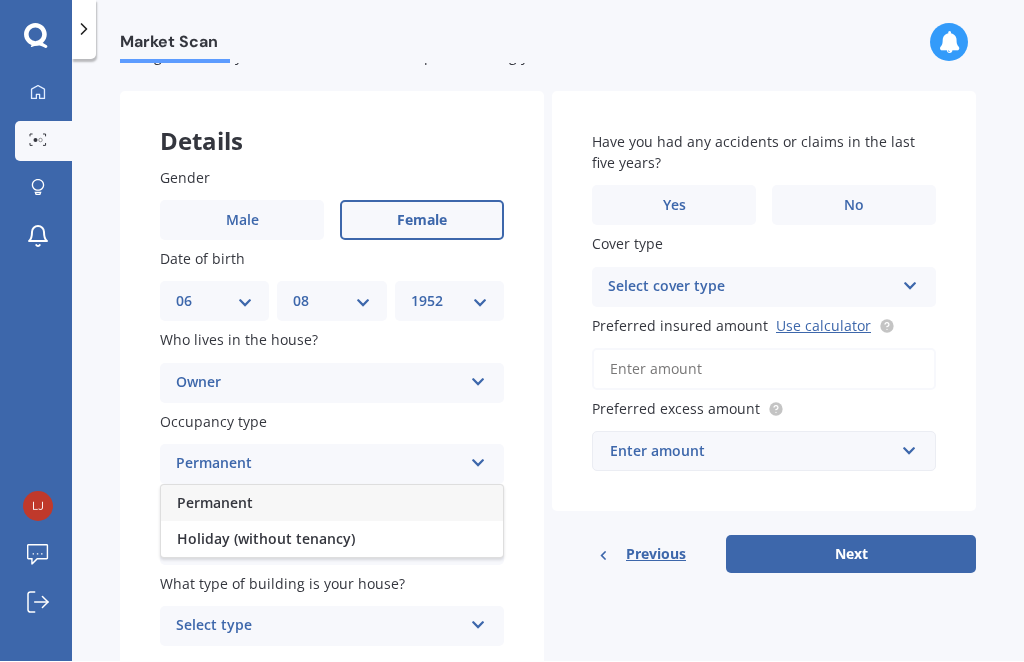 click on "Permanent" at bounding box center (319, 465) 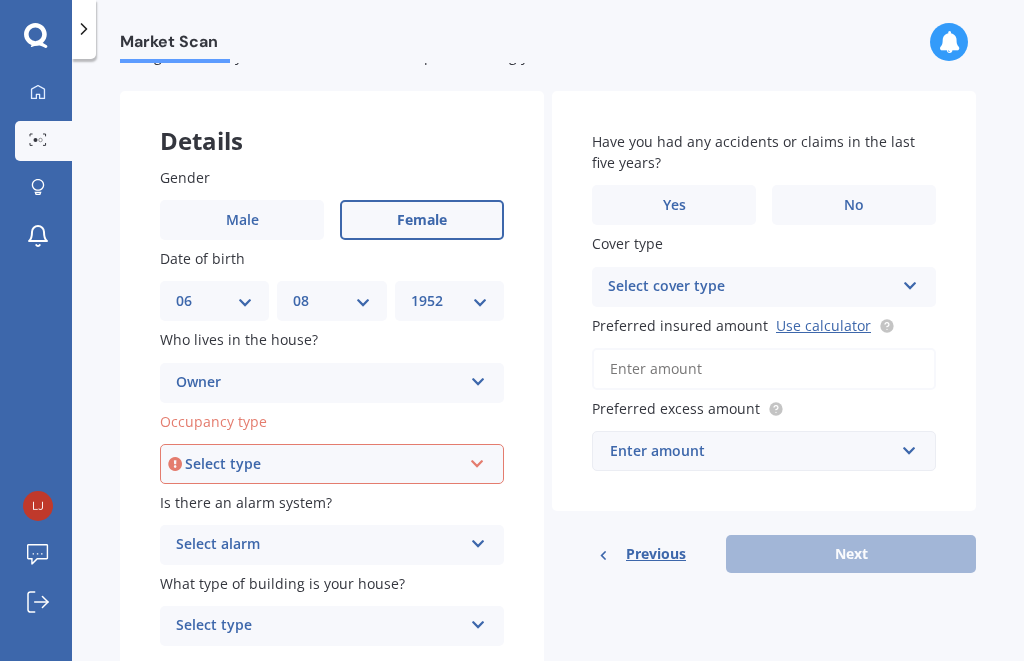click at bounding box center [477, 461] 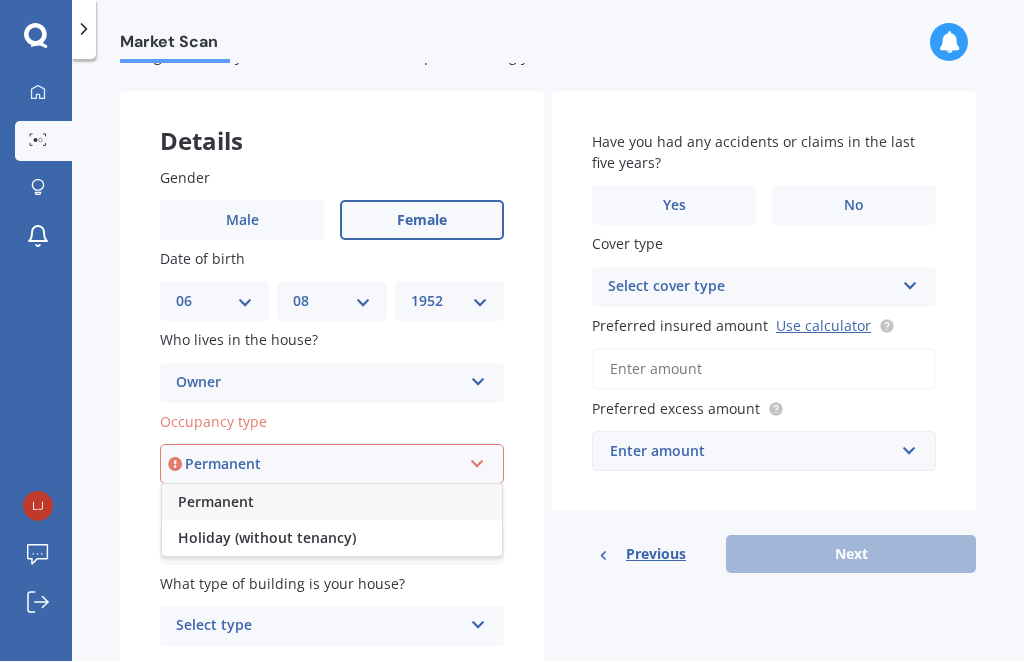 click on "Permanent" at bounding box center (216, 502) 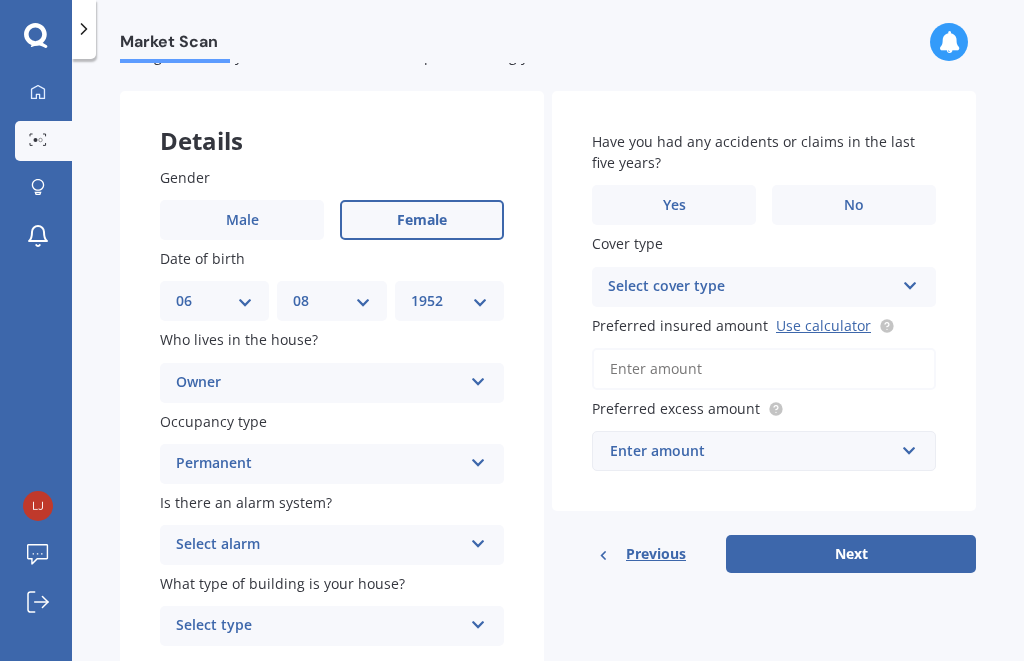 click on "Select alarm Yes, monitored Yes, not monitored No" at bounding box center (332, 546) 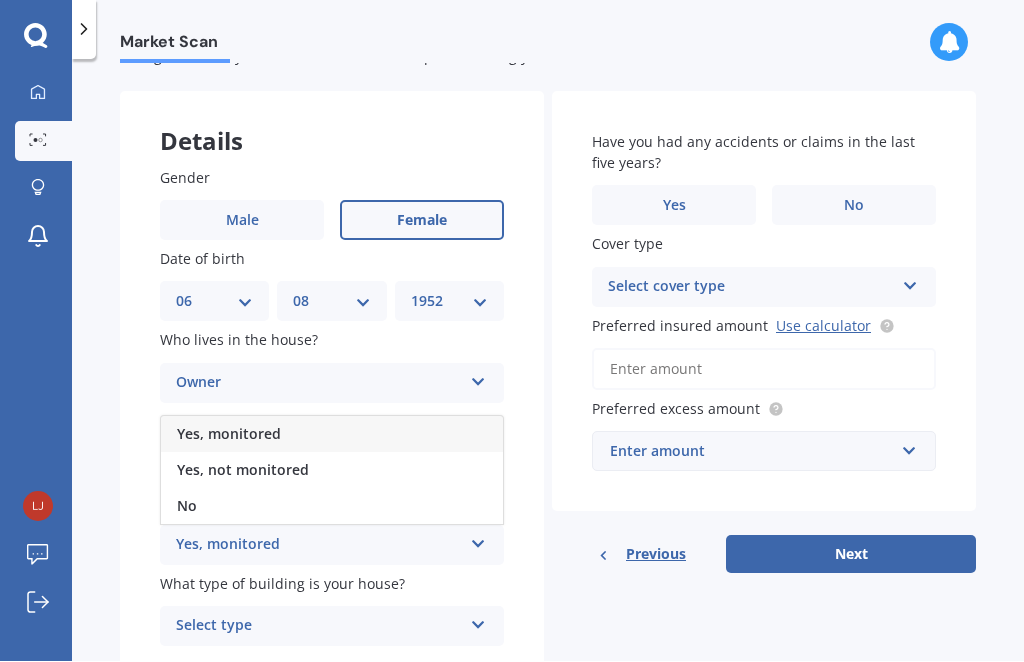 click on "No" at bounding box center [187, 506] 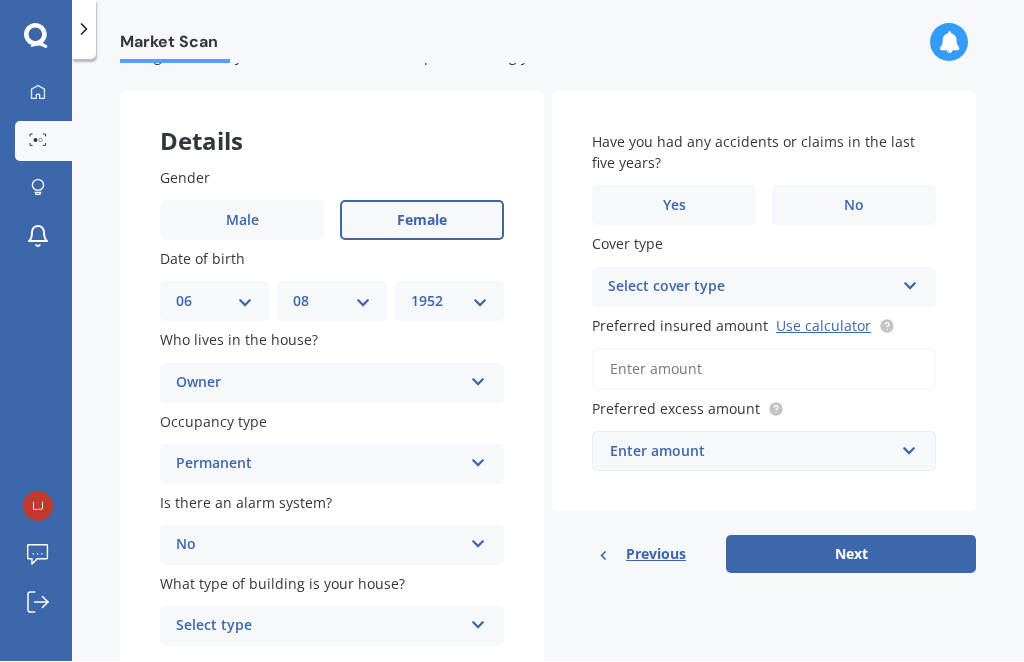 click at bounding box center (478, 622) 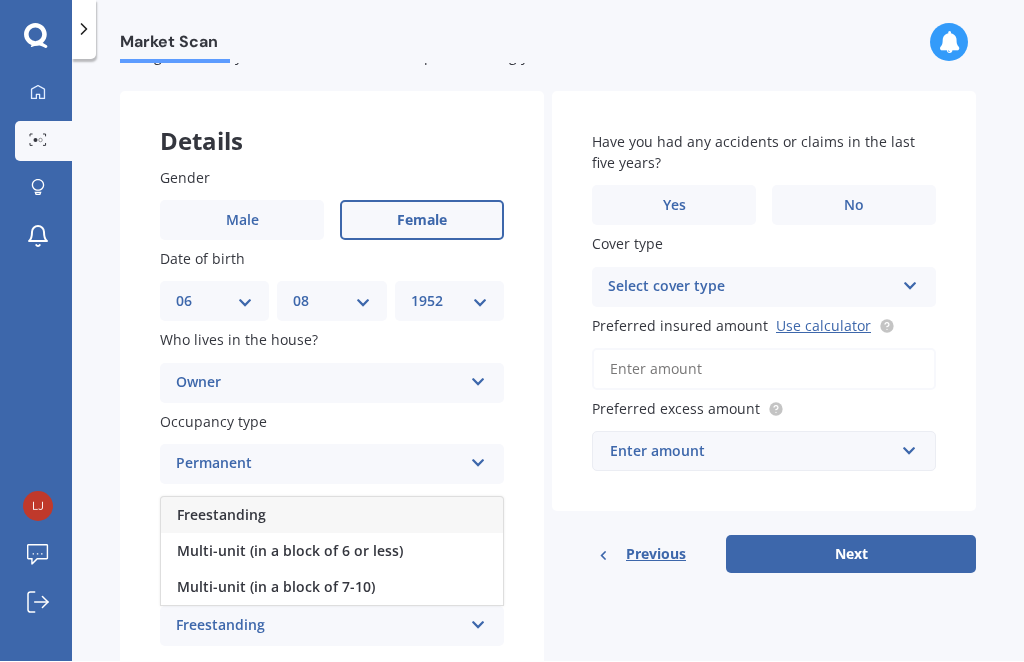 scroll, scrollTop: 0, scrollLeft: 0, axis: both 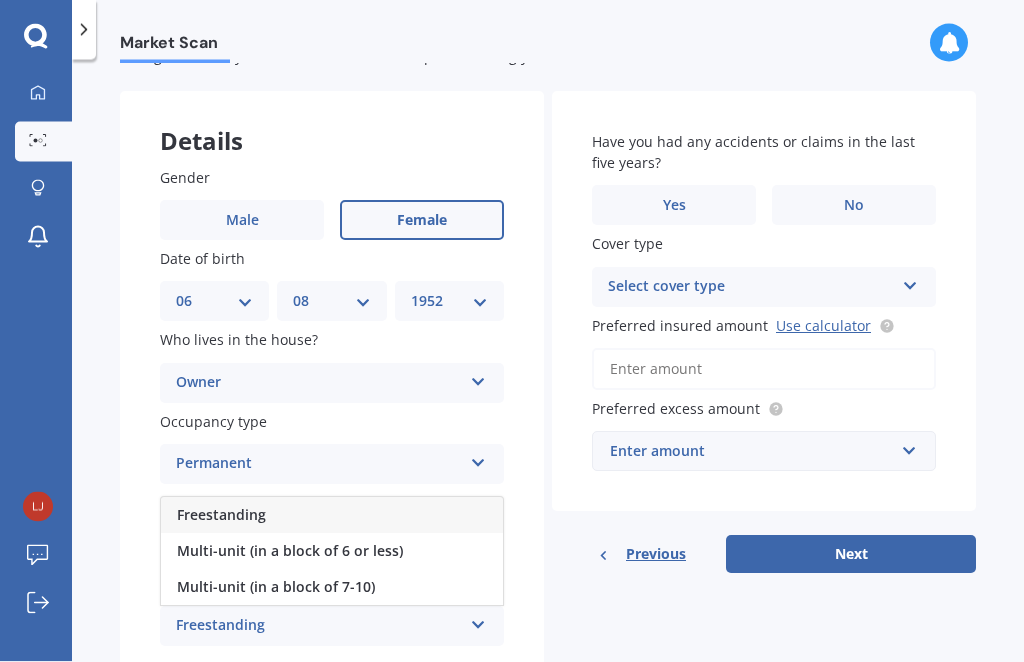 click on "Freestanding" at bounding box center [221, 515] 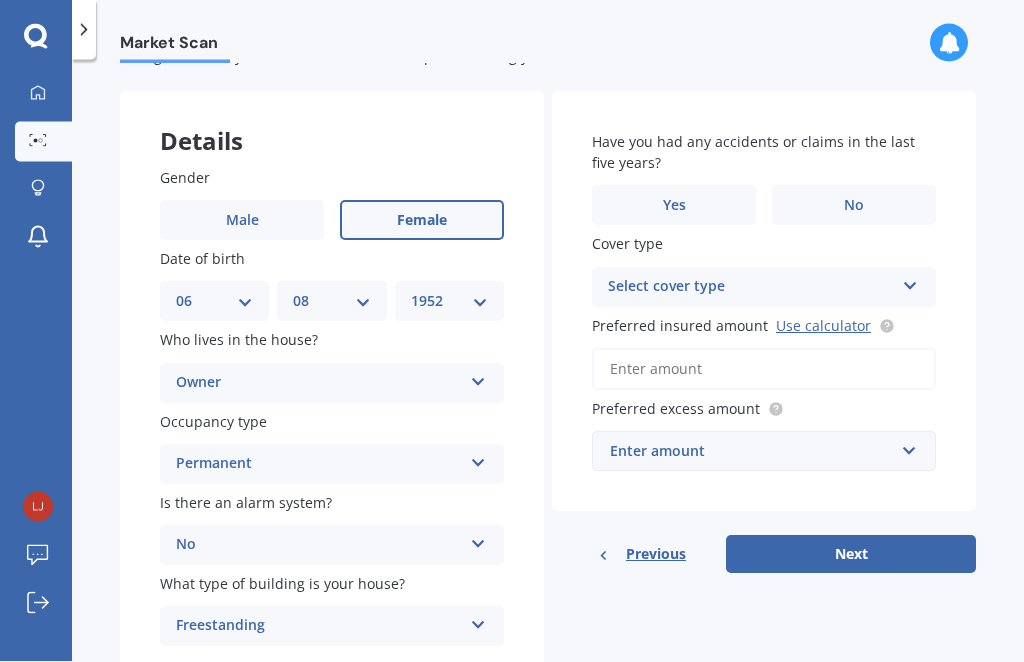 scroll, scrollTop: 0, scrollLeft: 0, axis: both 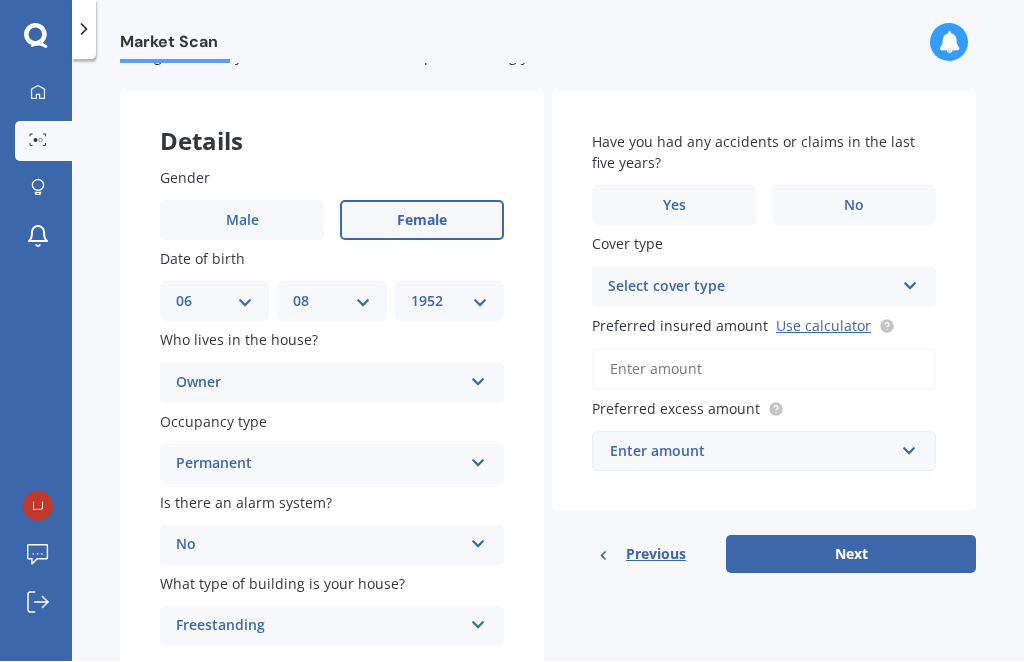 click on "No" at bounding box center (854, 206) 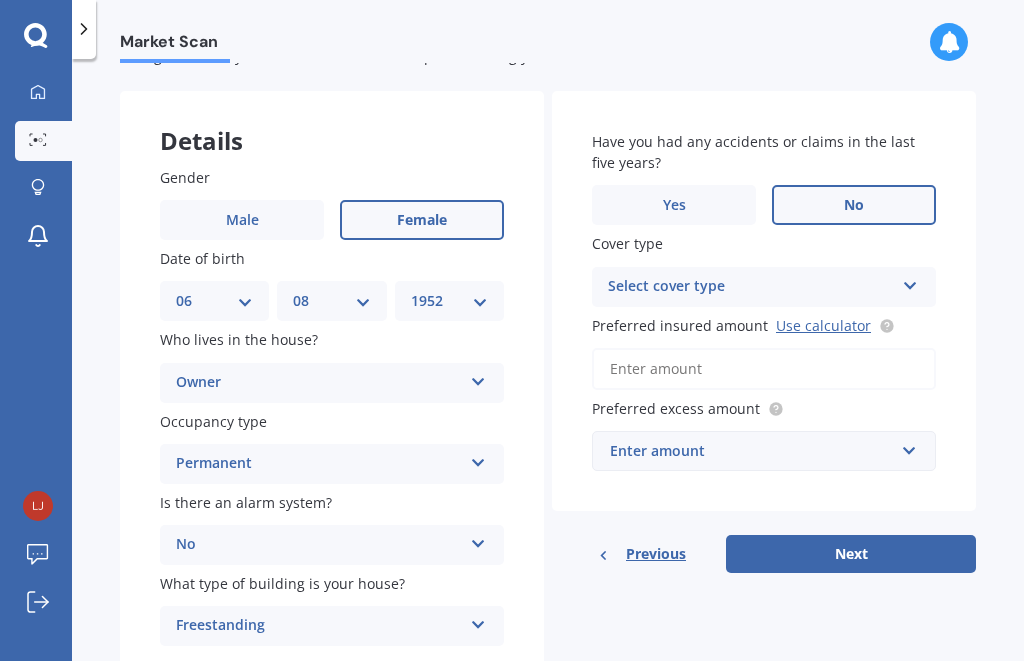 click at bounding box center [910, 283] 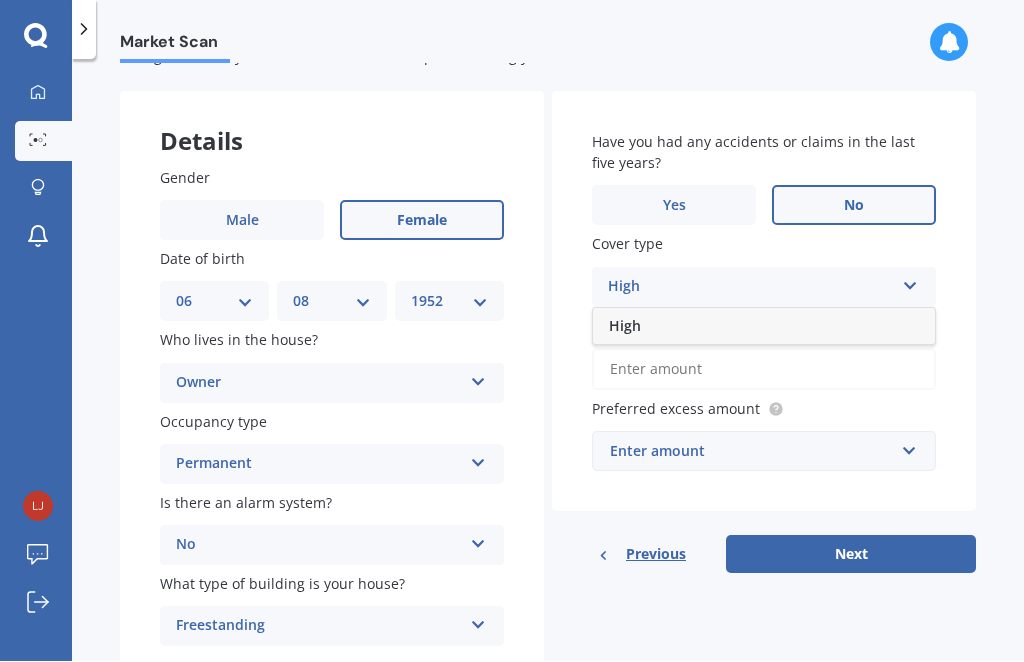 click on "Market Scan House Market Scan 70 % Let's get to know you and see how we can help with finding you the best insurance Details Gender Male Female Date of birth DD 01 02 03 04 05 06 07 08 09 10 11 12 13 14 15 16 17 18 19 20 21 22 23 24 25 26 27 28 29 30 31 MM 01 02 03 04 05 06 07 08 09 10 11 12 YYYY 2009 2008 2007 2006 2005 2004 2003 2002 2001 2000 1999 1998 1997 1996 1995 1994 1993 1992 1991 1990 1989 1988 1987 1986 1985 1984 1983 1982 1981 1980 1979 1978 1977 1976 1975 1974 1973 1972 1971 1970 1969 1968 1967 1966 1965 1964 1963 1962 1961 1960 1959 1958 1957 1956 1955 1954 1953 1952 1951 1950 1949 1948 1947 1946 1945 1944 1943 1942 1941 1940 1939 1938 1937 1936 1935 1934 1933 1932 1931 1930 1929 1928 1927 1926 1925 1924 1923 1922 1921 1920 1919 1918 1917 1916 1915 1914 1913 1912 1911 1910 Who lives in the house? Owner Owner Owner + Boarder Occupancy type Permanent Permanent Holiday (without tenancy) Is there an alarm system? No Yes, monitored Yes, not monitored No What type of building is your house? Yes No" at bounding box center (548, 365) 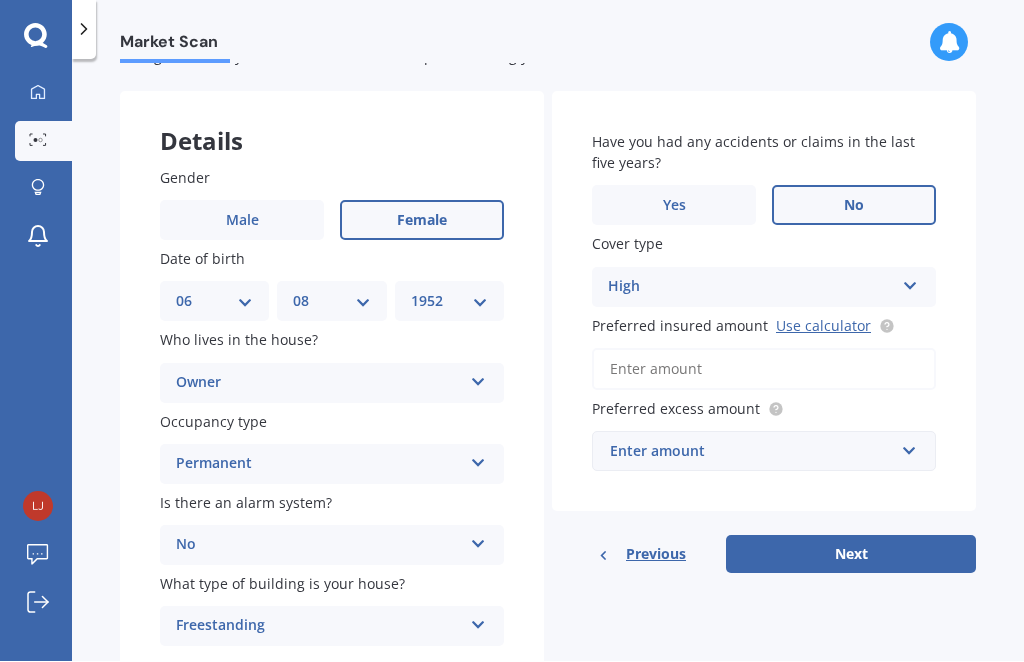 click on "Preferred insured amount Use calculator" at bounding box center (764, 370) 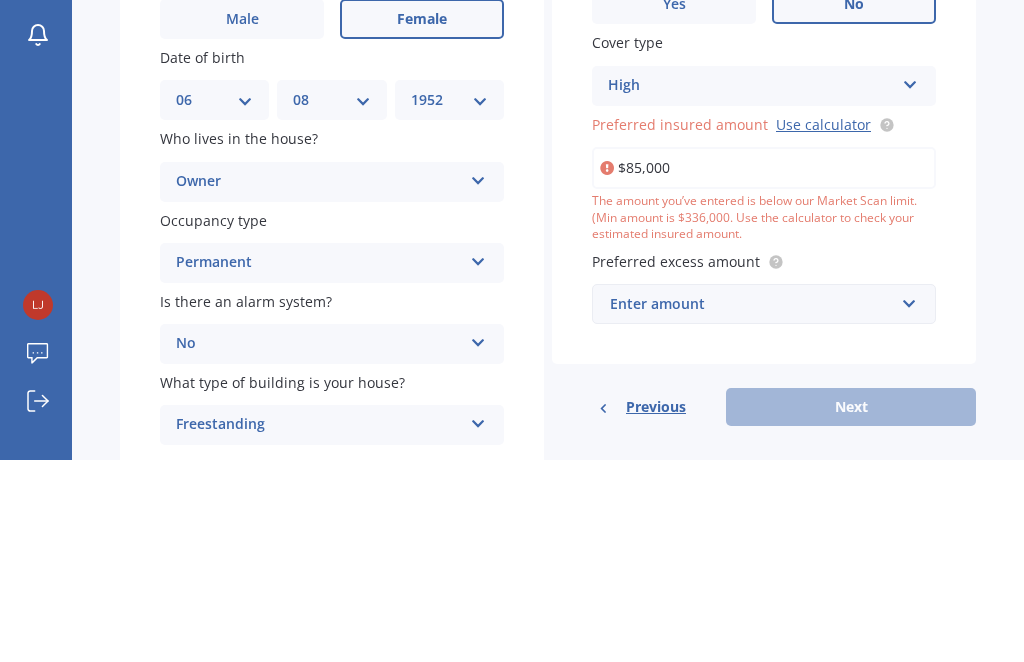 type on "$850,000" 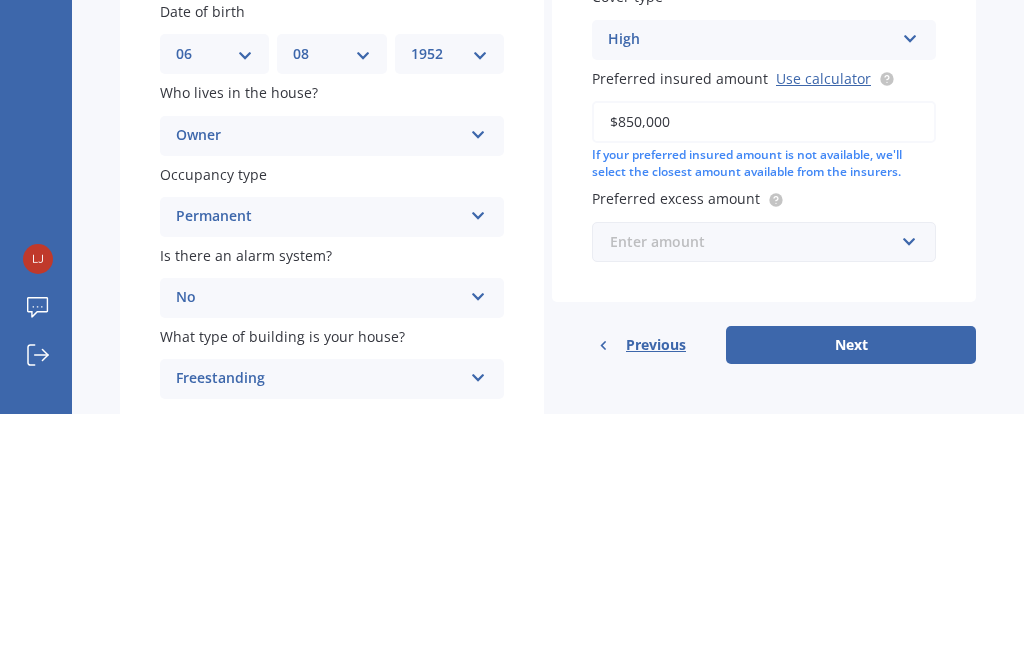 click at bounding box center [757, 490] 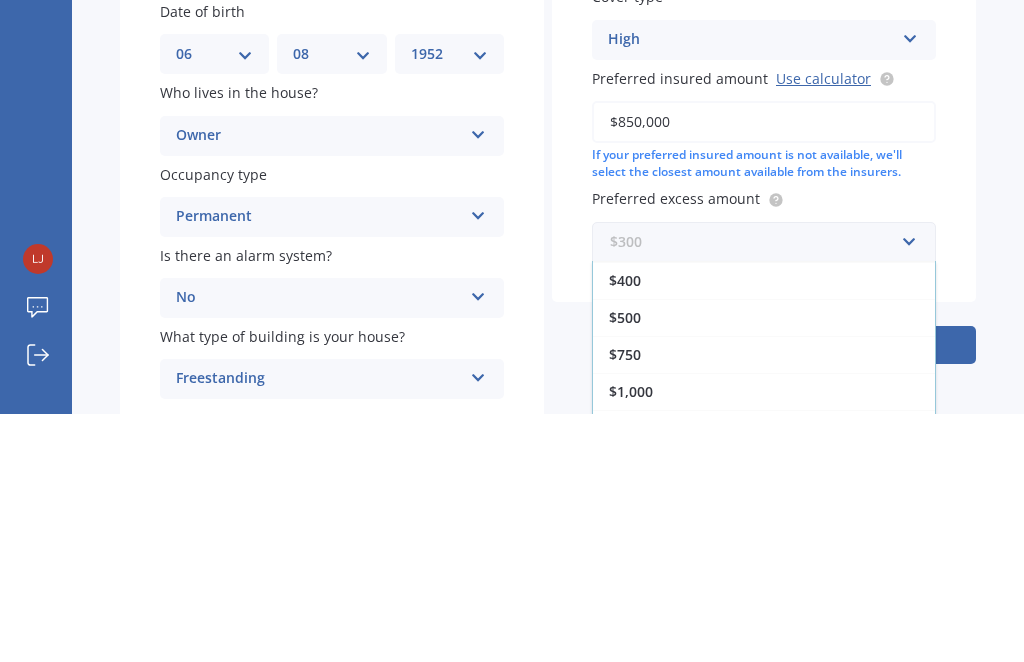 scroll, scrollTop: 36, scrollLeft: 0, axis: vertical 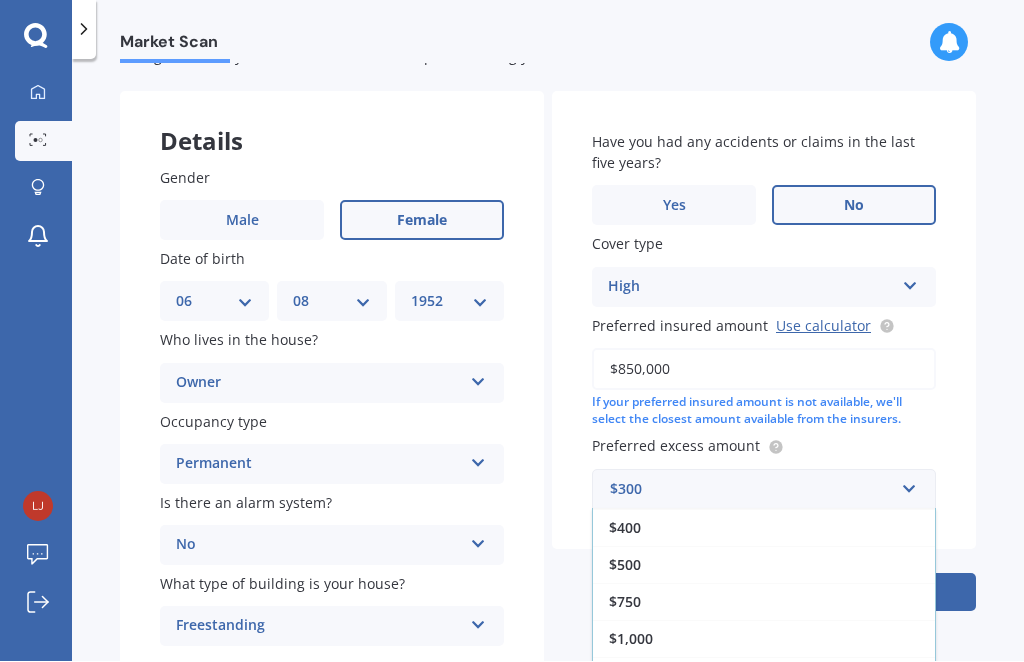 click on "$1,000" at bounding box center (631, 639) 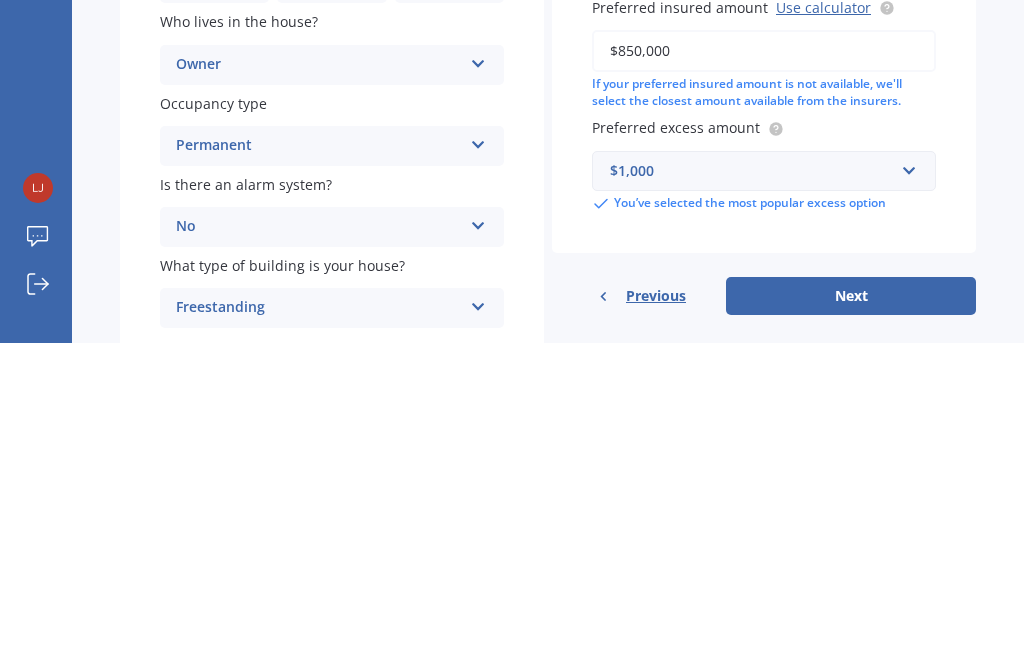 click on "Next" at bounding box center [851, 615] 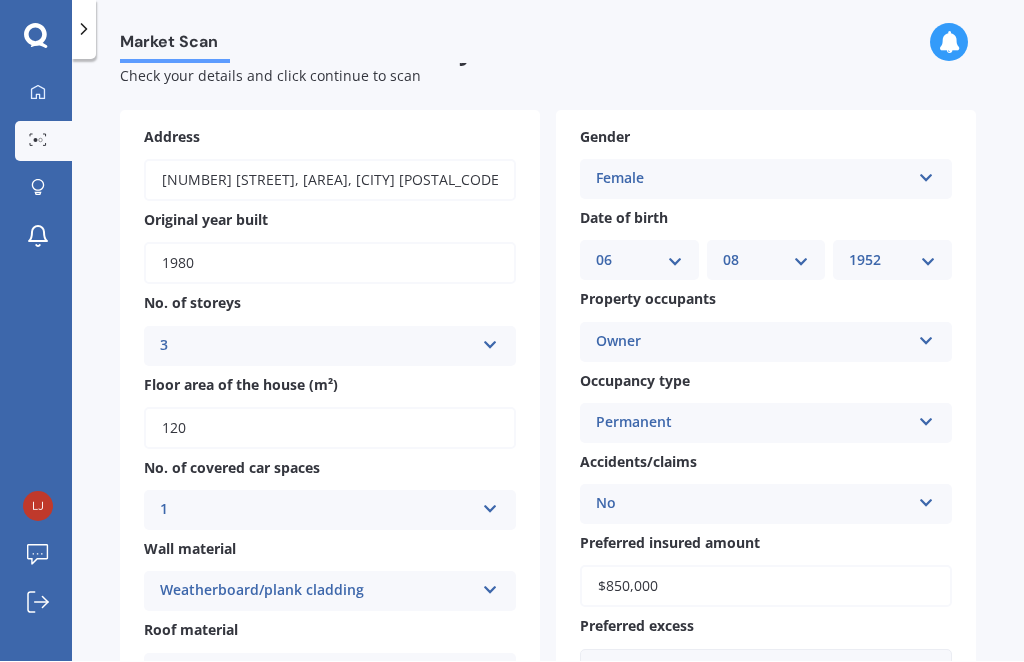 scroll, scrollTop: 0, scrollLeft: 0, axis: both 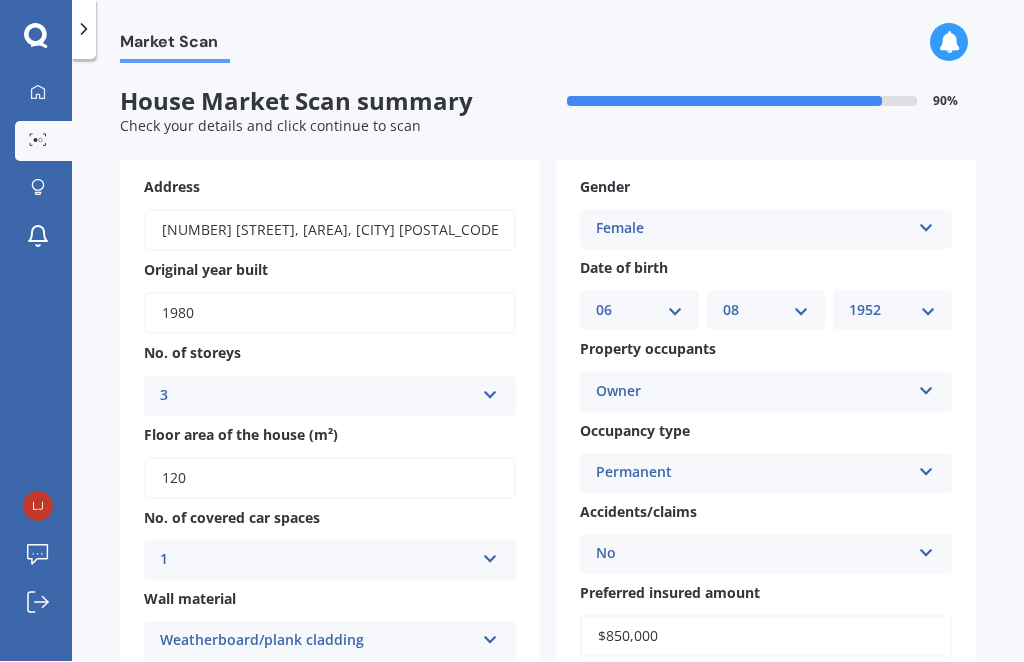 click on "120" at bounding box center [330, 479] 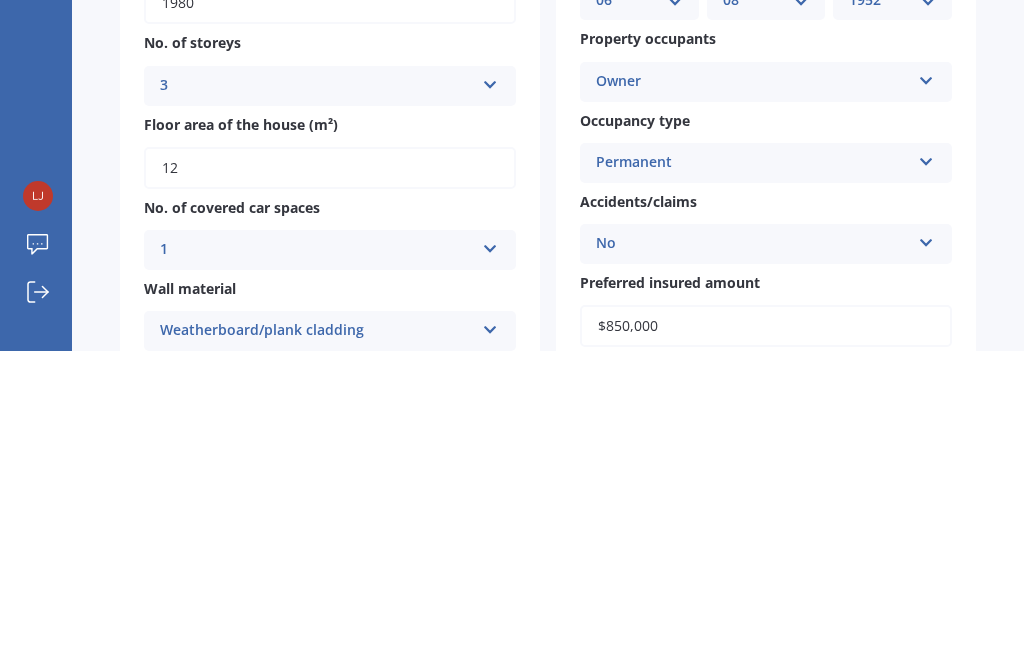 type on "1" 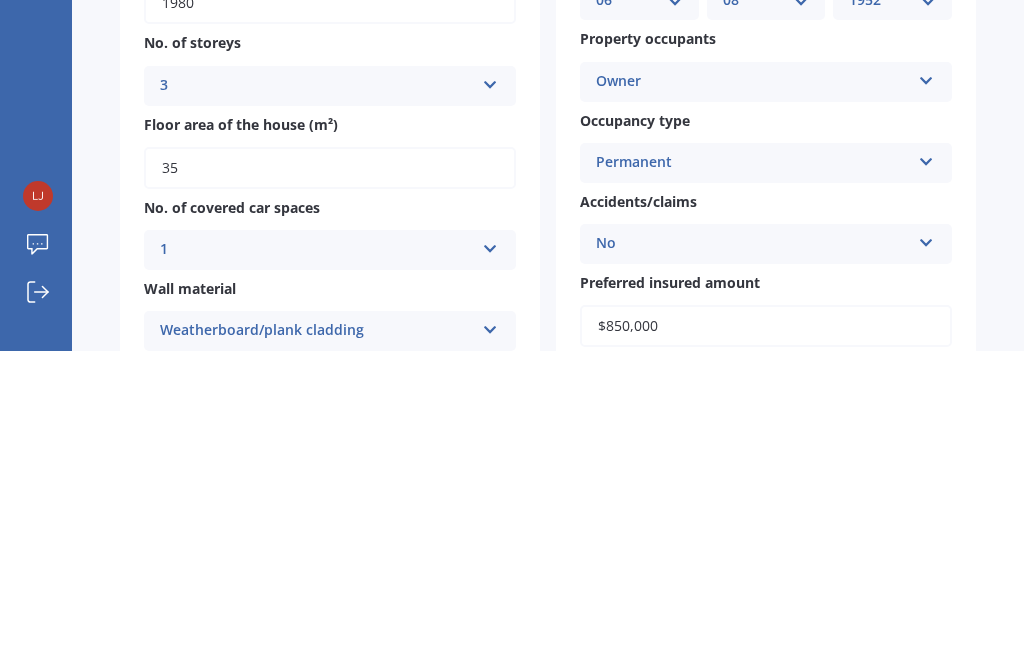 type on "3" 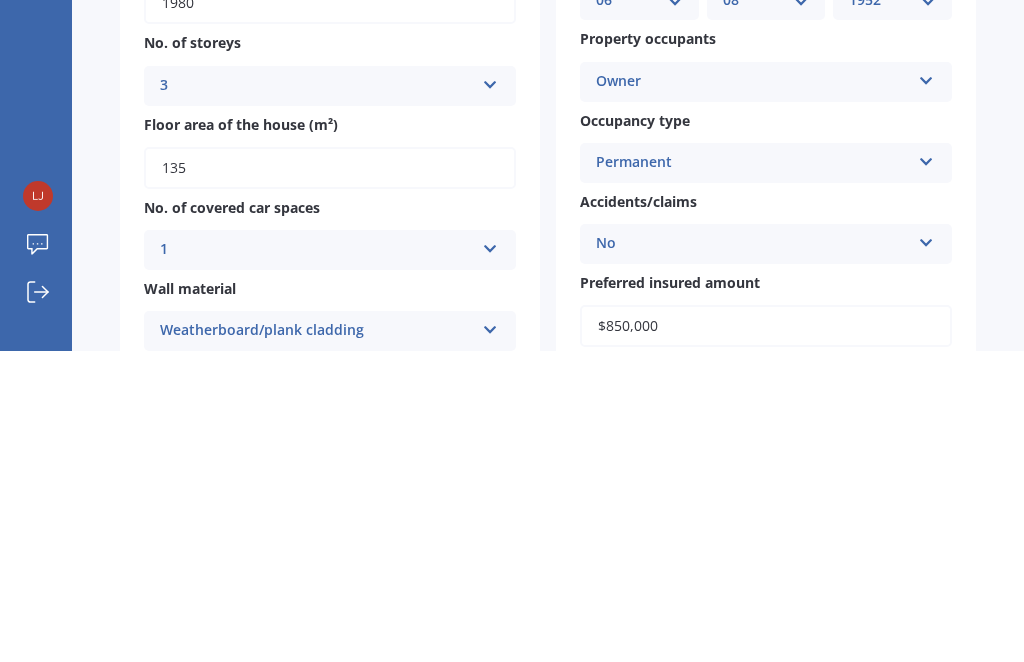 scroll, scrollTop: 0, scrollLeft: 0, axis: both 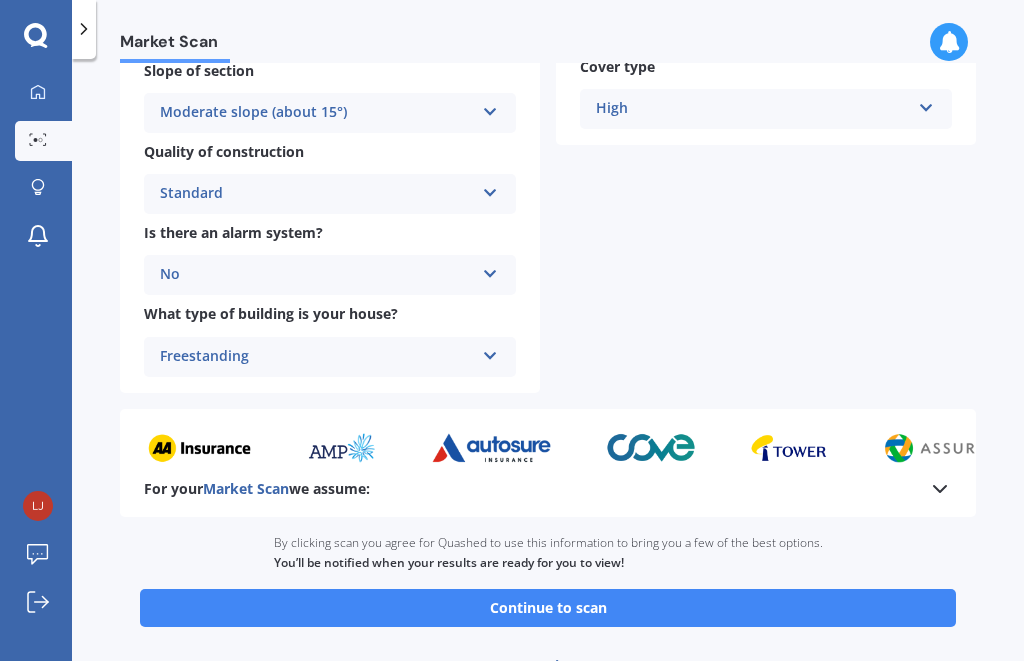 type on "135" 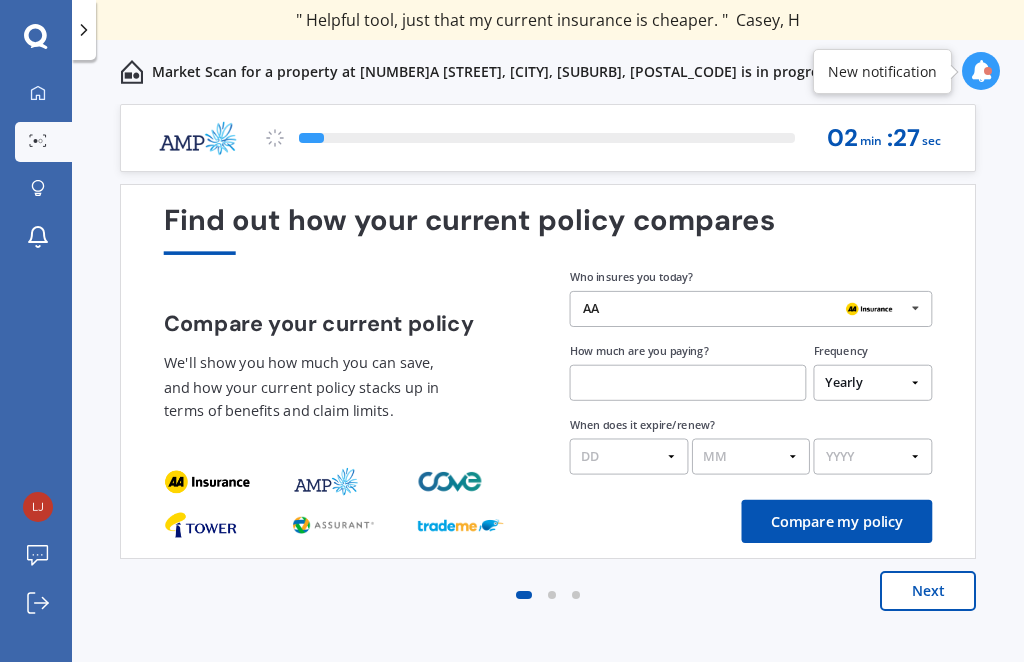 scroll, scrollTop: 0, scrollLeft: 0, axis: both 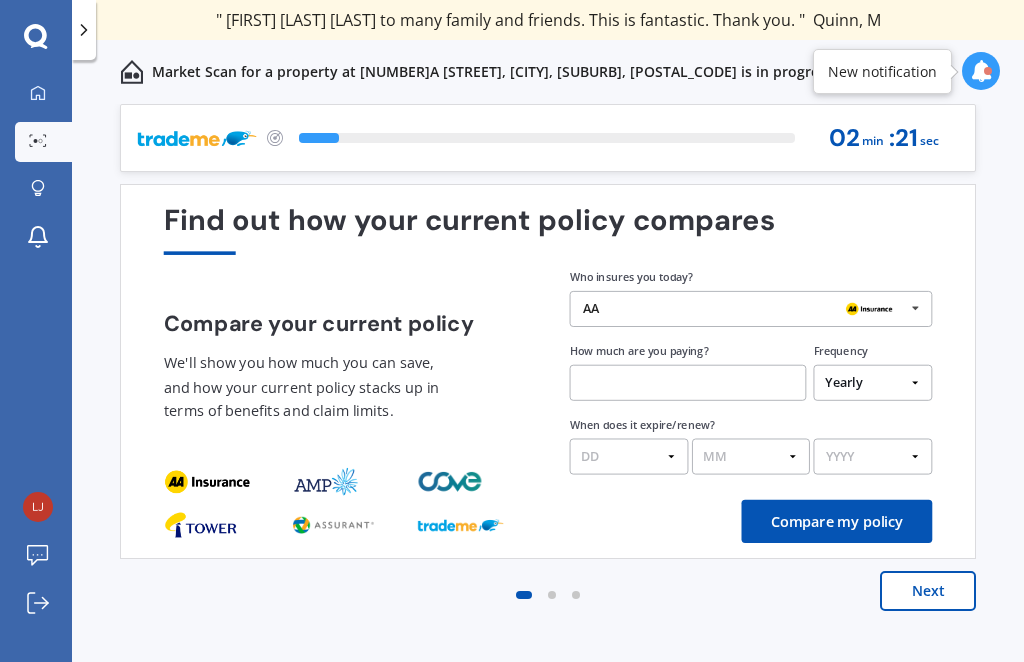 click at bounding box center (915, 308) 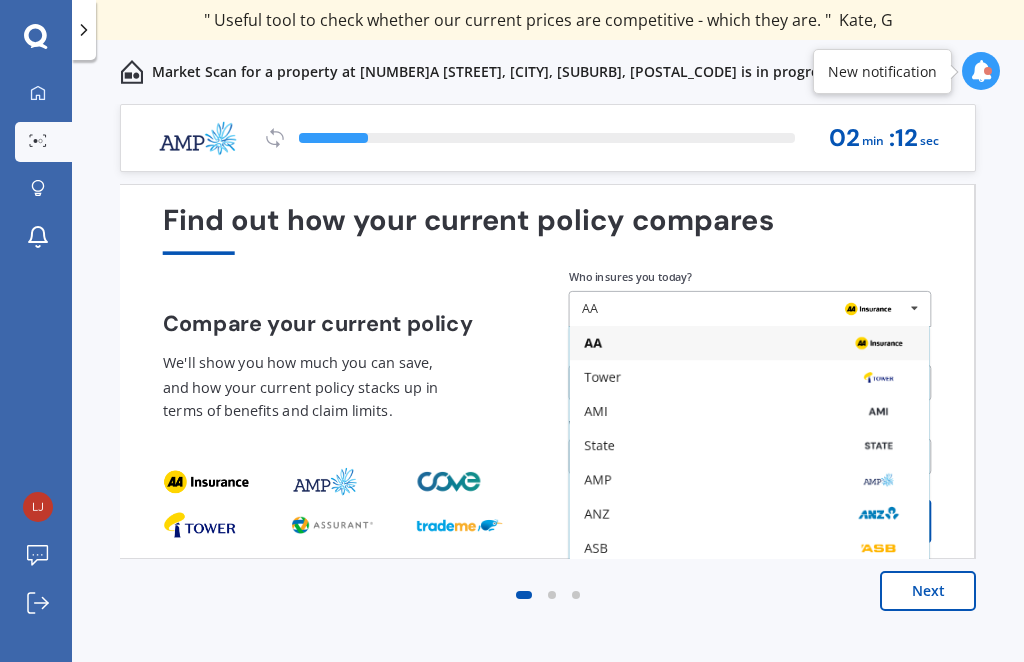 scroll, scrollTop: 0, scrollLeft: 0, axis: both 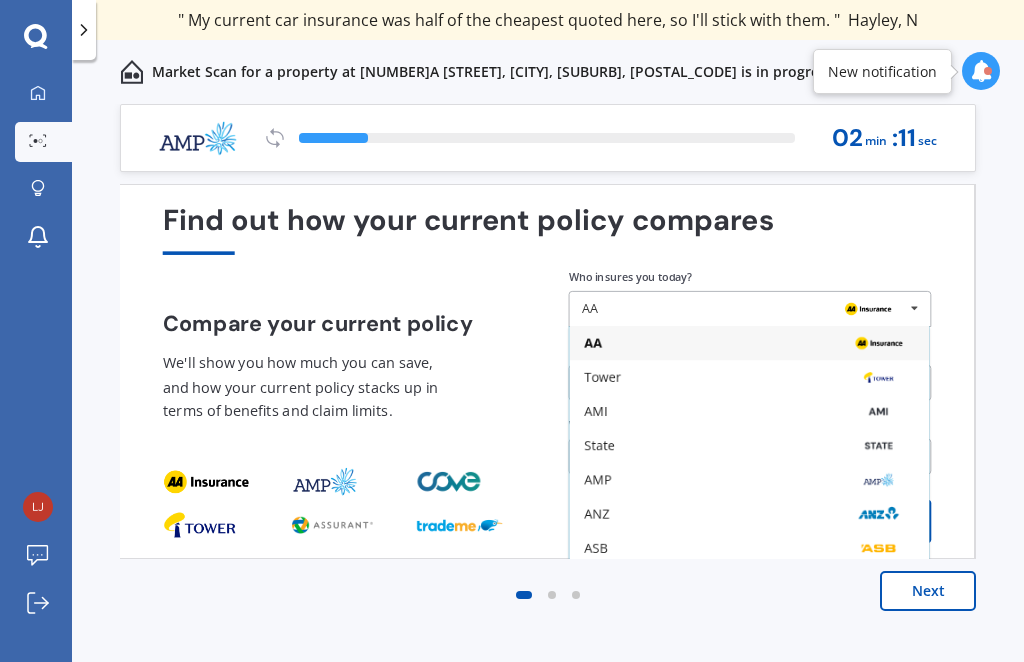 click on "Tower" at bounding box center [602, 377] 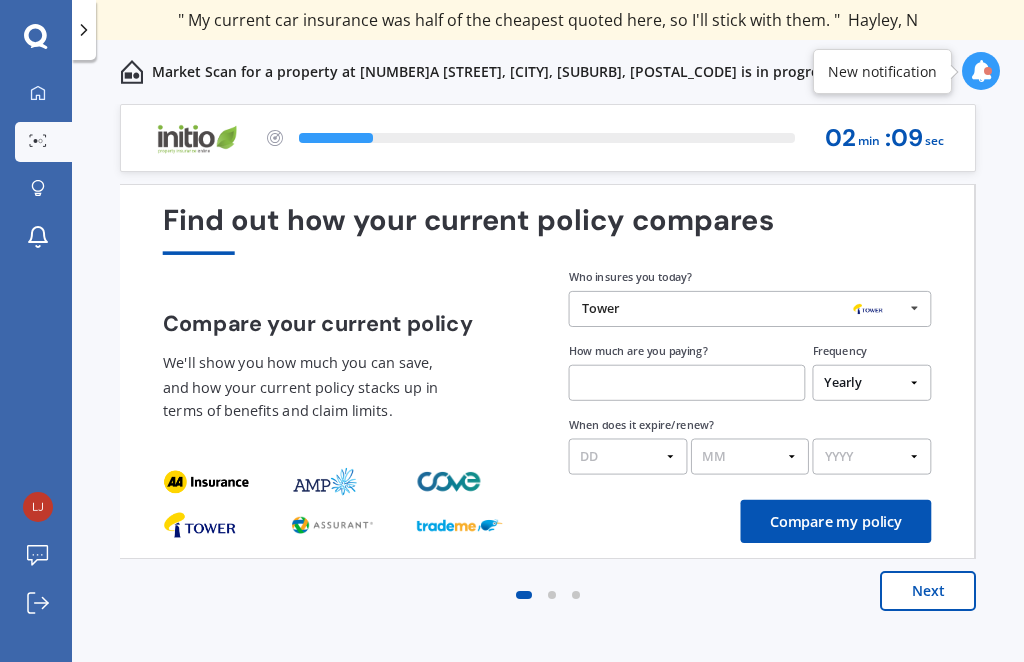 click at bounding box center [687, 383] 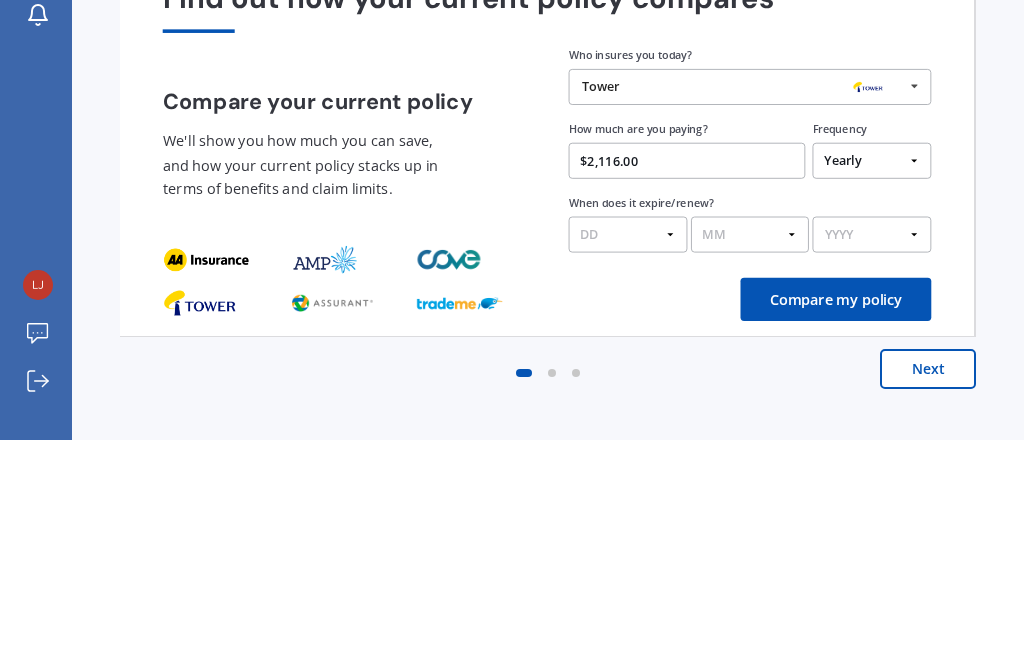 type on "$2,116.00" 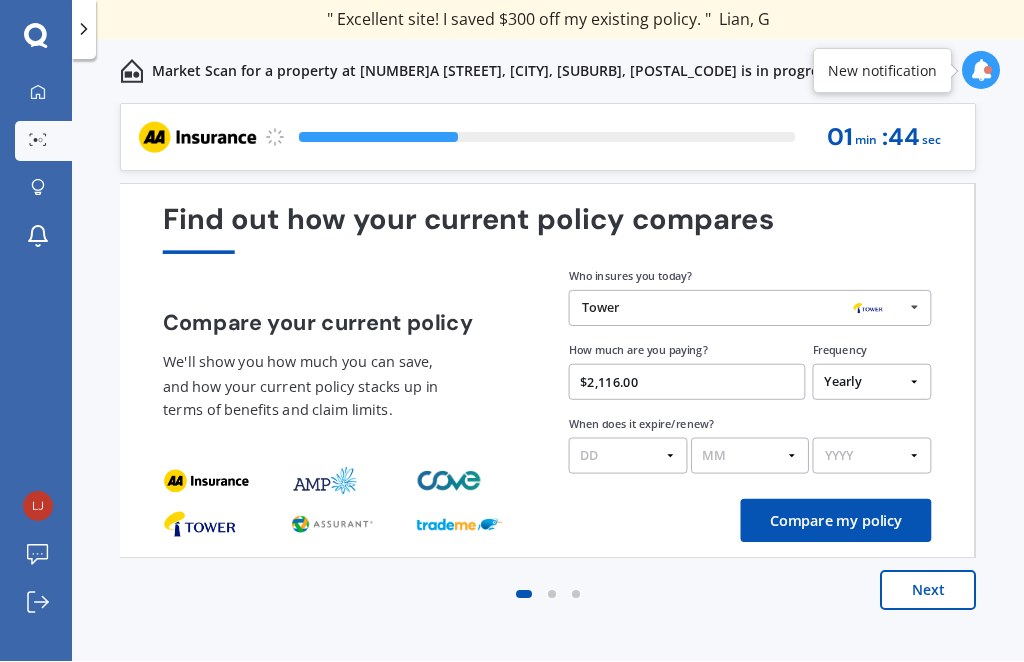 select on "05" 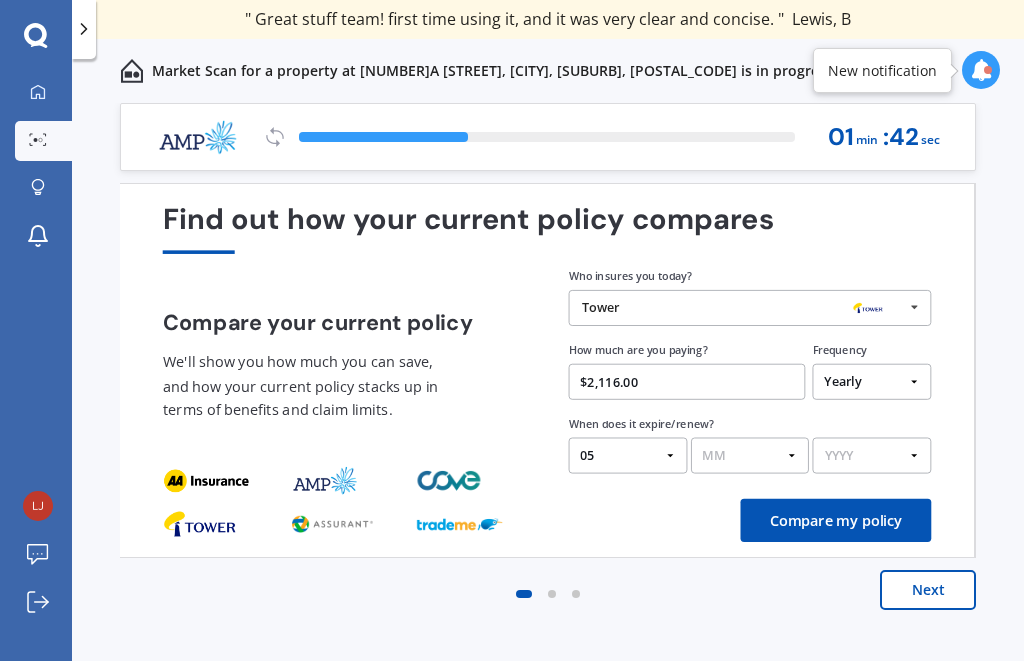 click on "MM [DD] [DD] [DD] [DD] [DD] [DD] [DD] [DD] [DD] [DD] [DD] [DD] [DD]" at bounding box center [750, 457] 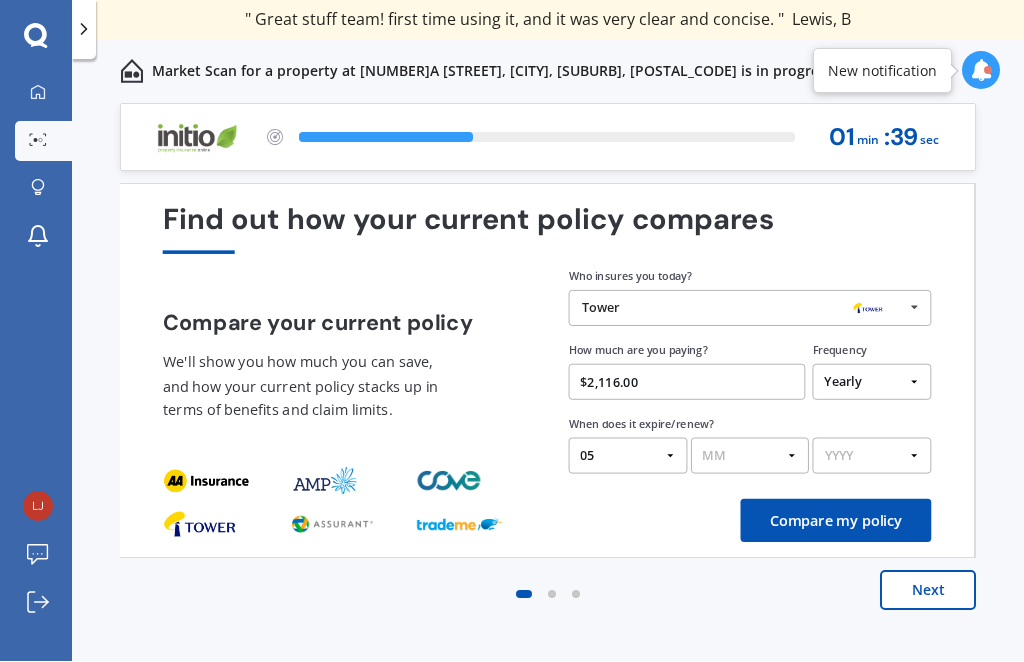 select on "09" 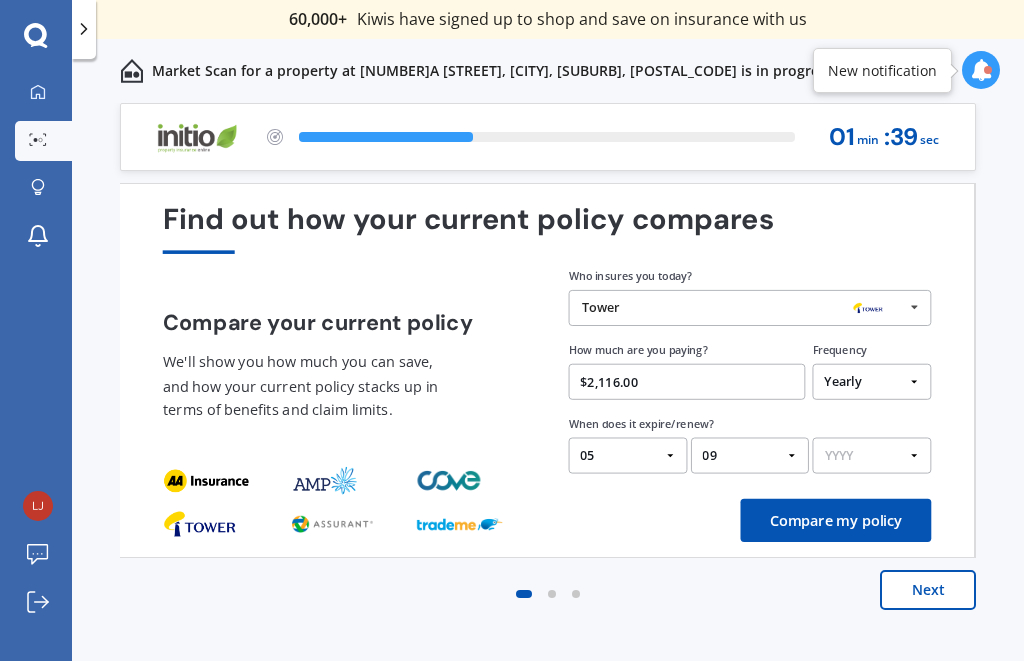 click on "YYYY 2026 2025 2024" at bounding box center (872, 457) 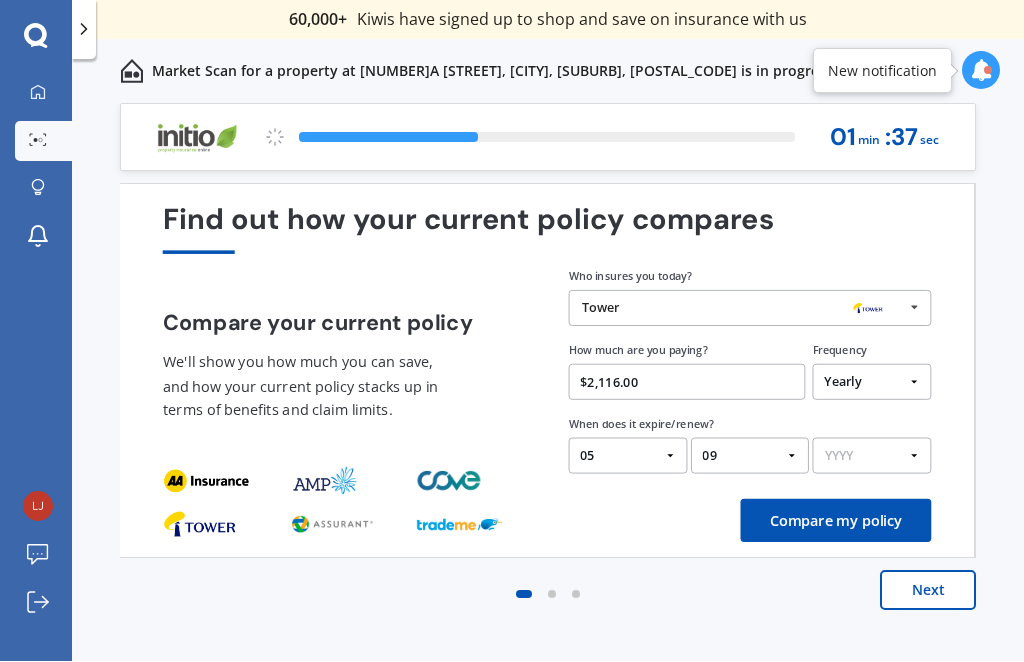select on "2025" 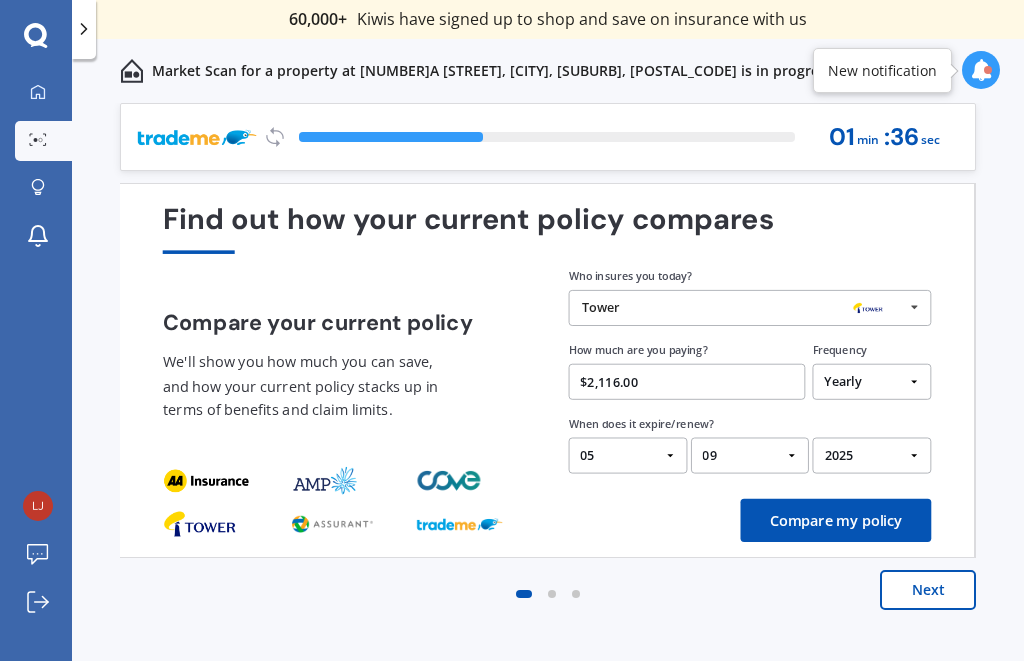 click on "Compare my policy" at bounding box center [836, 521] 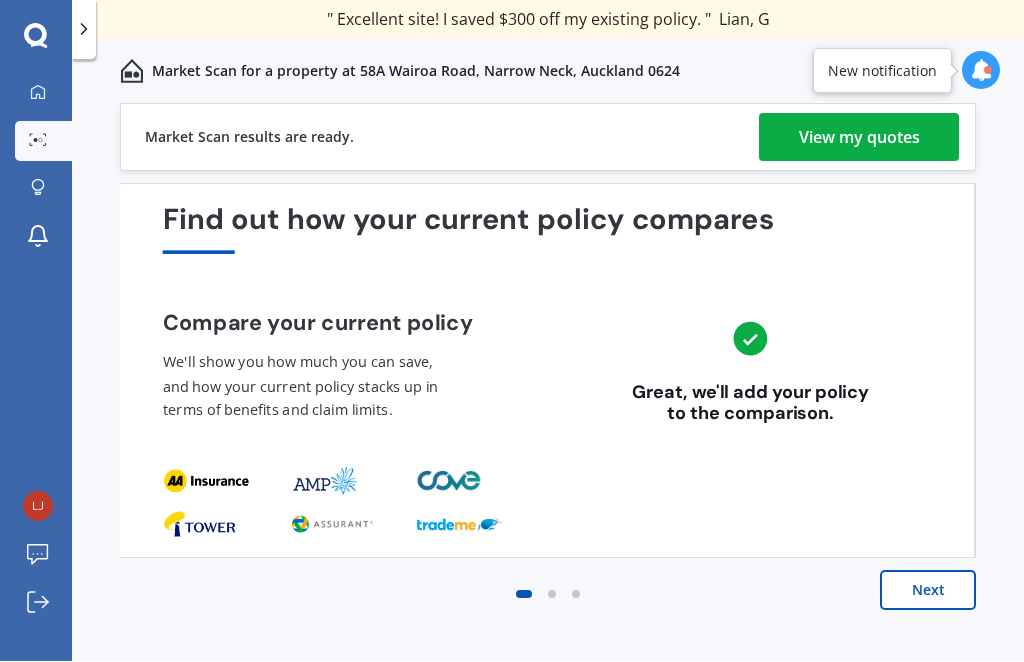 click on "View my quotes" at bounding box center (859, 138) 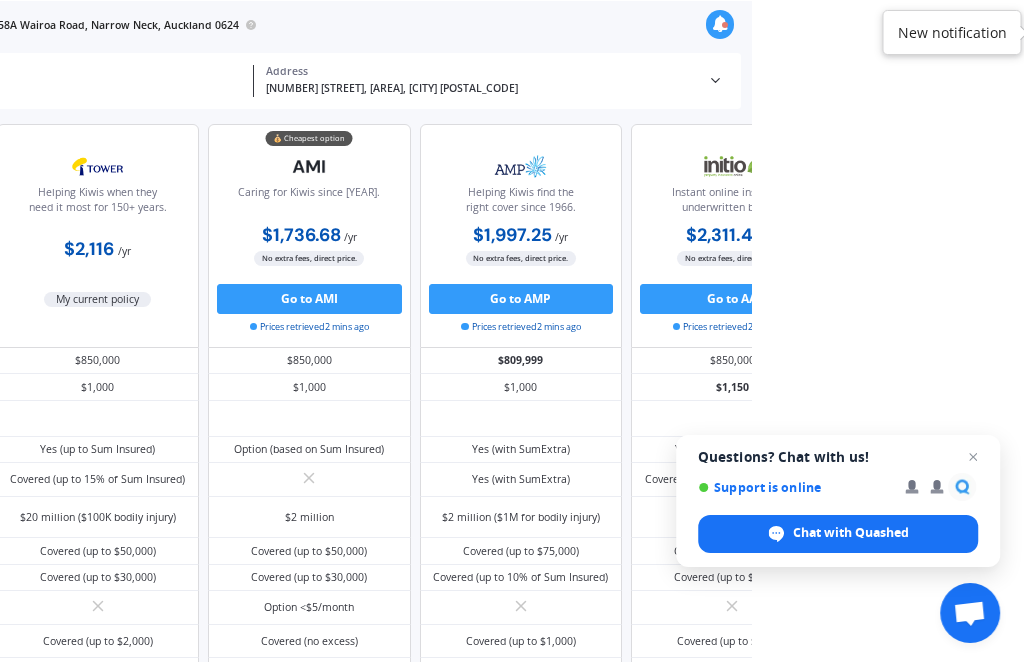 scroll, scrollTop: 0, scrollLeft: 273, axis: horizontal 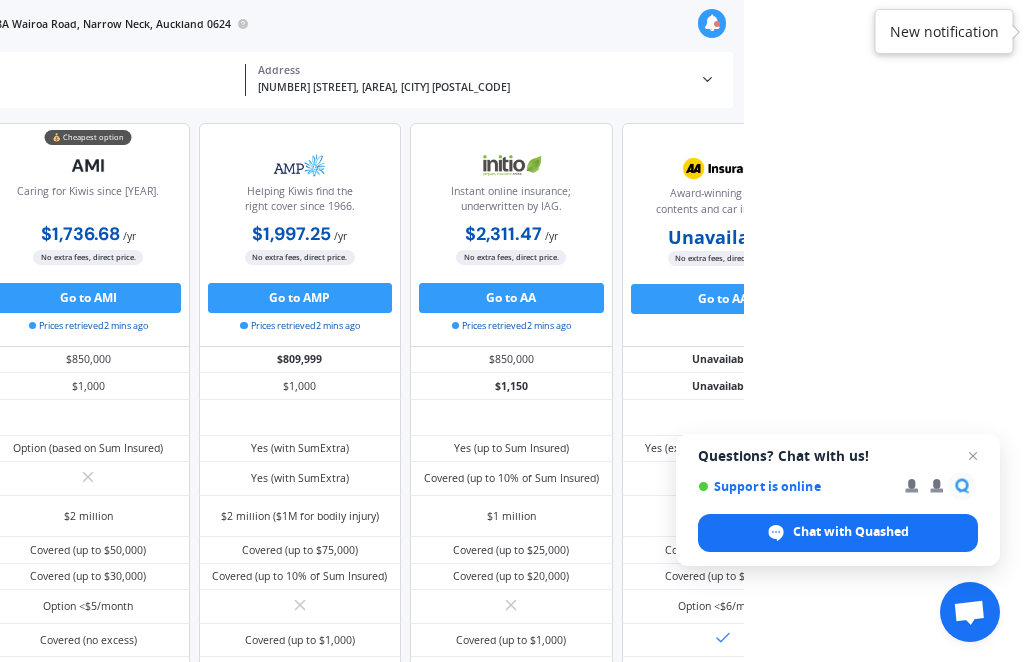 click at bounding box center [973, 456] 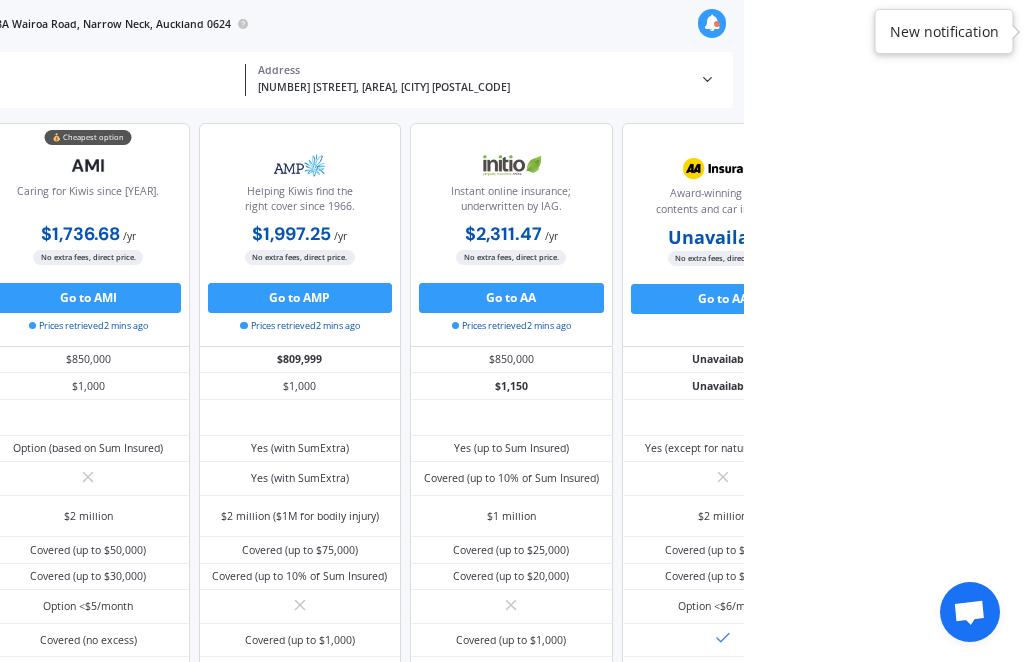click on "We are experiencing high volume of Market Scans . Just a heads up we will have your results ready as soon as possible. My Dashboard Market Scan Explore insurance Notifications Lindsay van Baaren Submit feedback Log out Market Scan for a property at 58A Wairoa Road, Narrow Neck, Auckland 0624 Market Scan for a property at 58A Wairoa Road, Narrow Neck, Auckland 0624 Lindsay van Baaren Policy owner 58A Wairoa Road, Narrow Neck, Auckland 0624 Address Policy owner Lindsay van Baaren Address 58A Wairoa Road, Narrow Neck, Auckland ( 0624 ) Address 58A Wairoa Road, Narrow Neck, Auckland ( 0624 ) Date of birth 06/08/1952 (73 y.o.) Property occupants Owner Occupancy type Permanent Preferred sum insured $850,000 (update) Preferred excess $1,000 (update) We've found 5 options Payment frequency Monthly Yearly Helping Kiwis when they need it most for 150+ years. $2,116 / yr My current policy 💰 Cheapest option Caring for Kiwis since 1926. $1,736.68 / yr $1,736.68 / yr $144.73 / mo / yr" at bounding box center [232, 331] 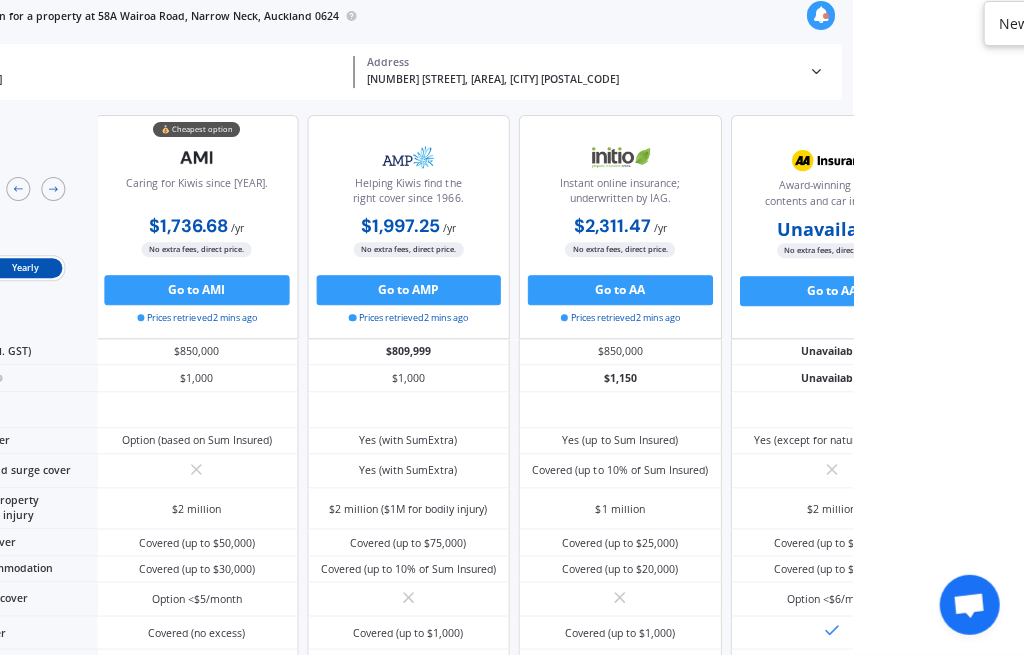 scroll, scrollTop: 1, scrollLeft: 199, axis: both 